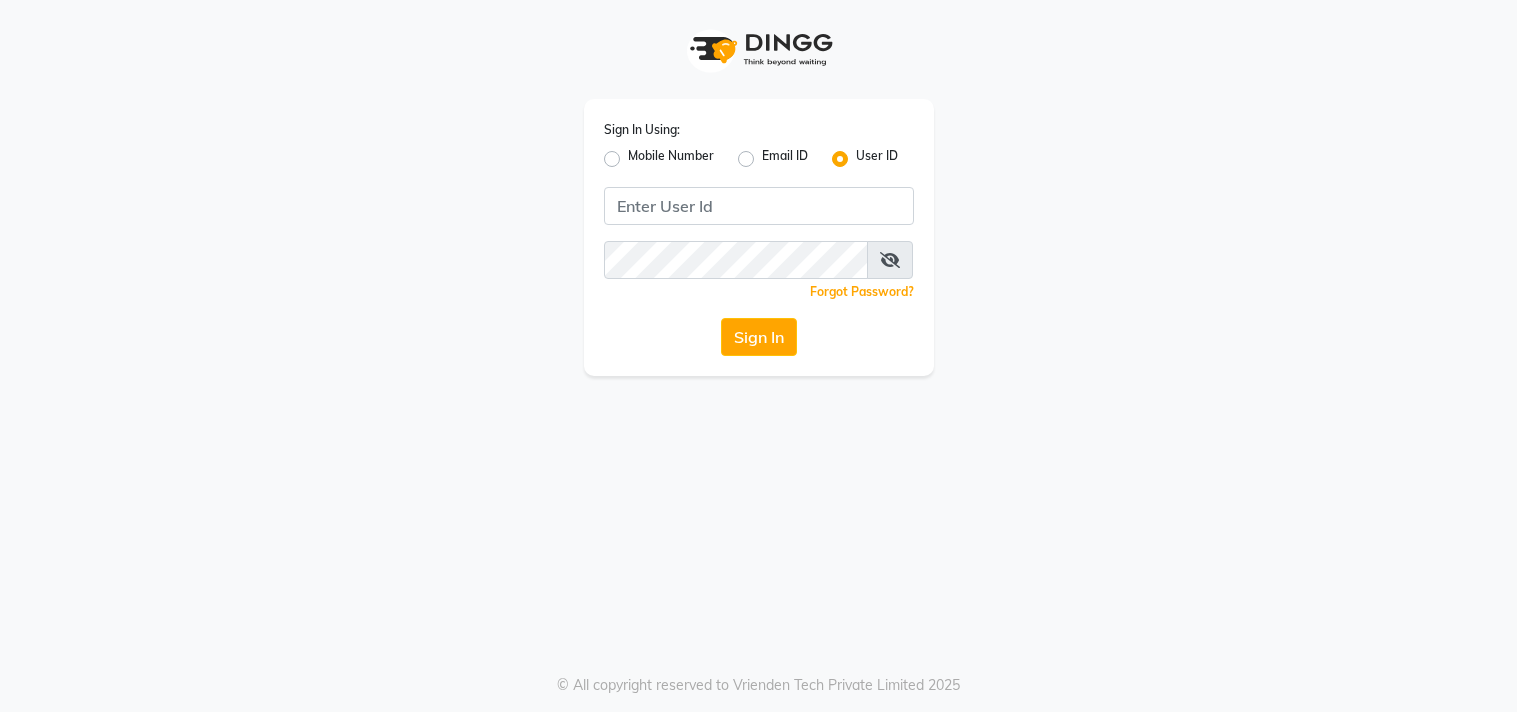 scroll, scrollTop: 0, scrollLeft: 0, axis: both 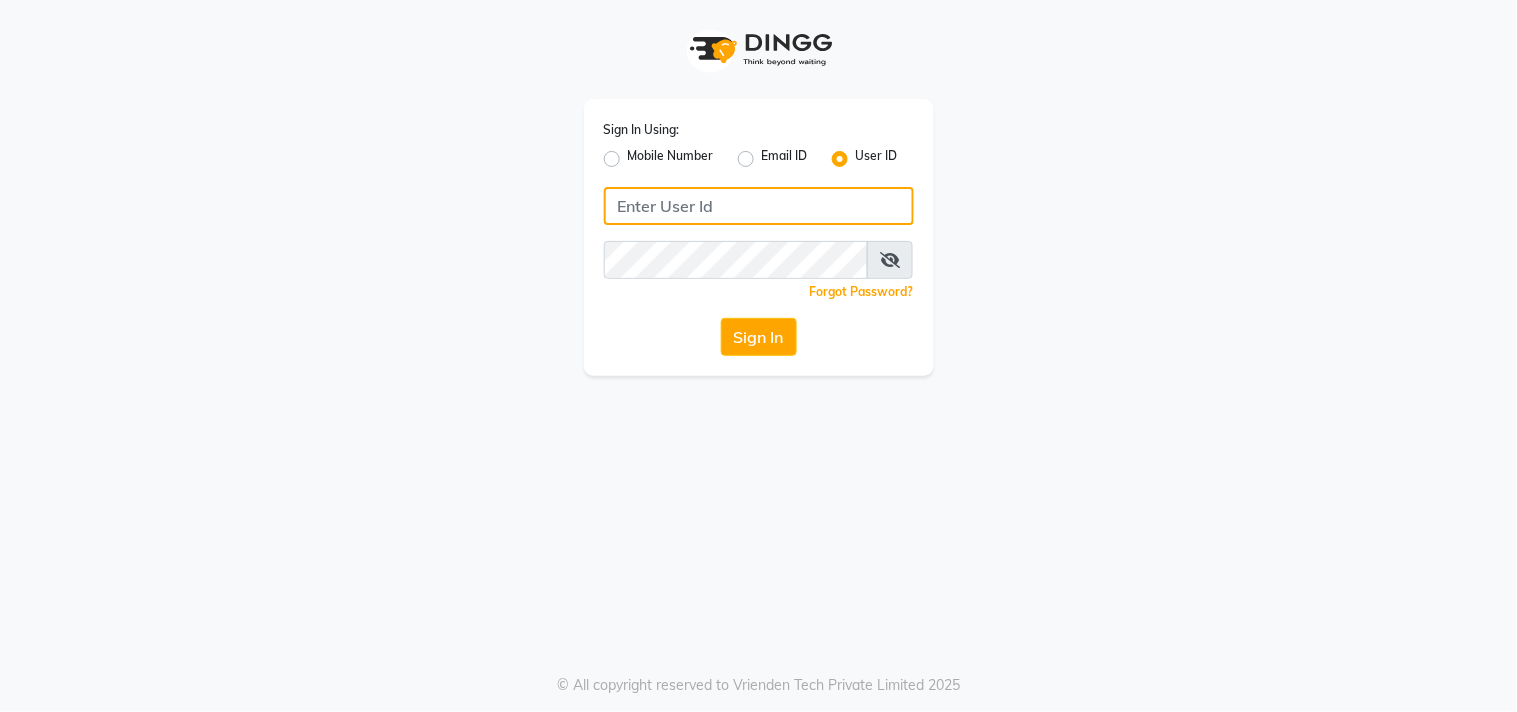 click 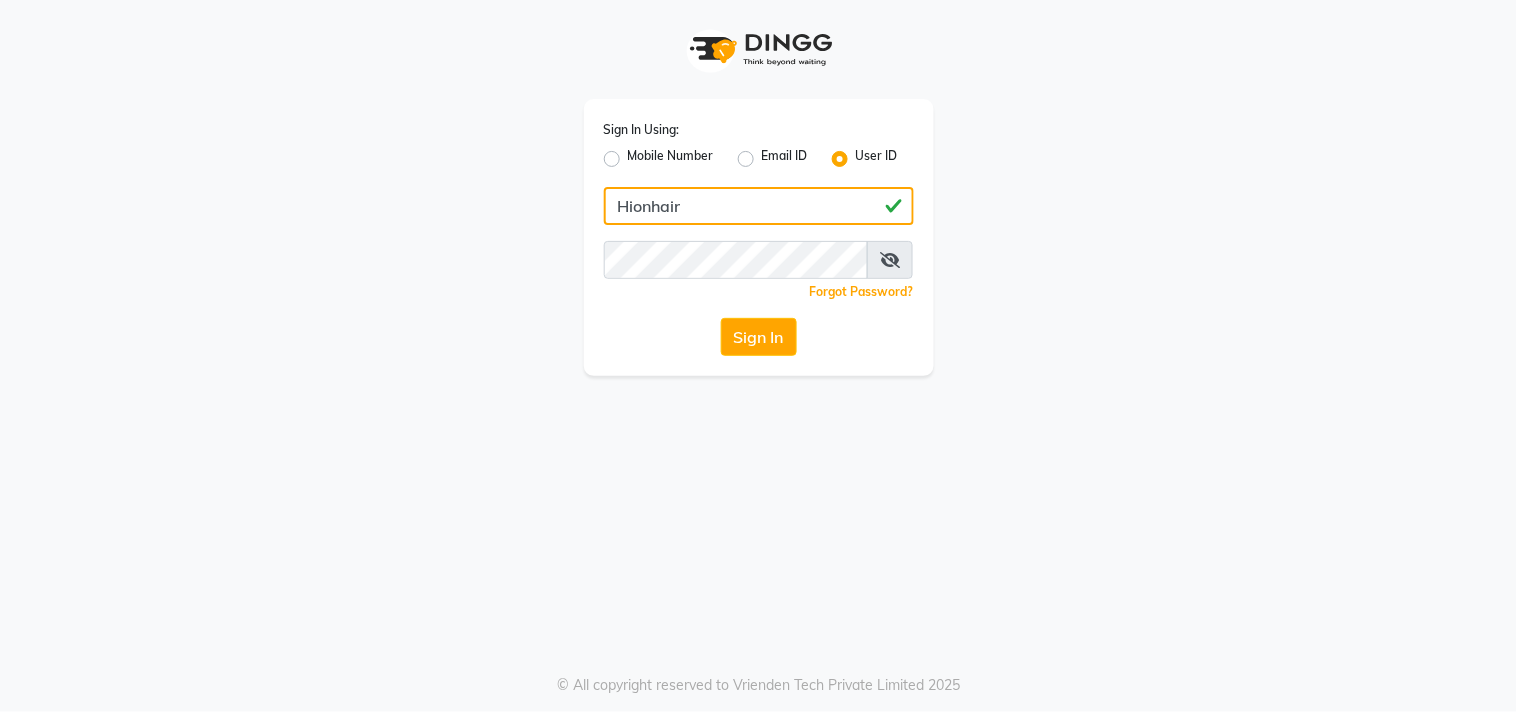 type on "Hionhair" 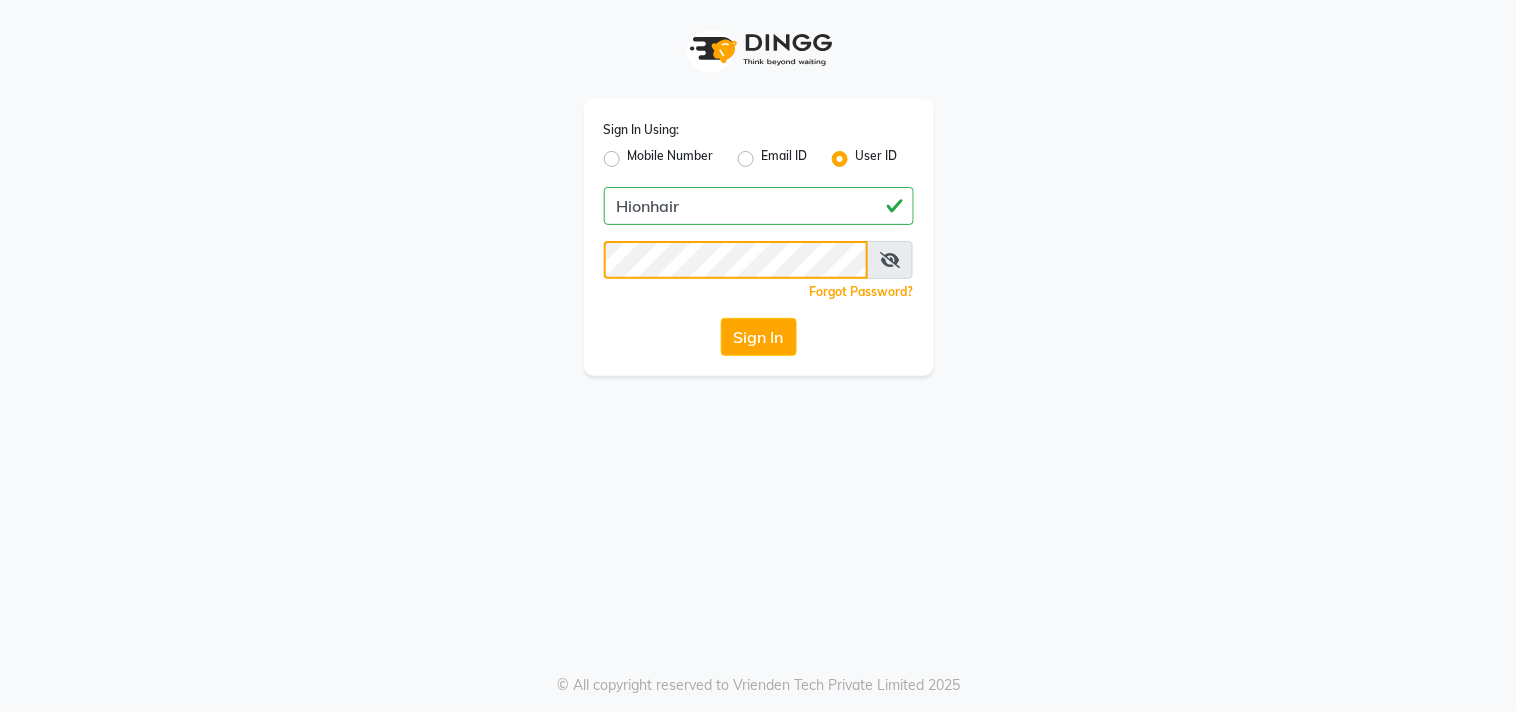 click on "Sign In" 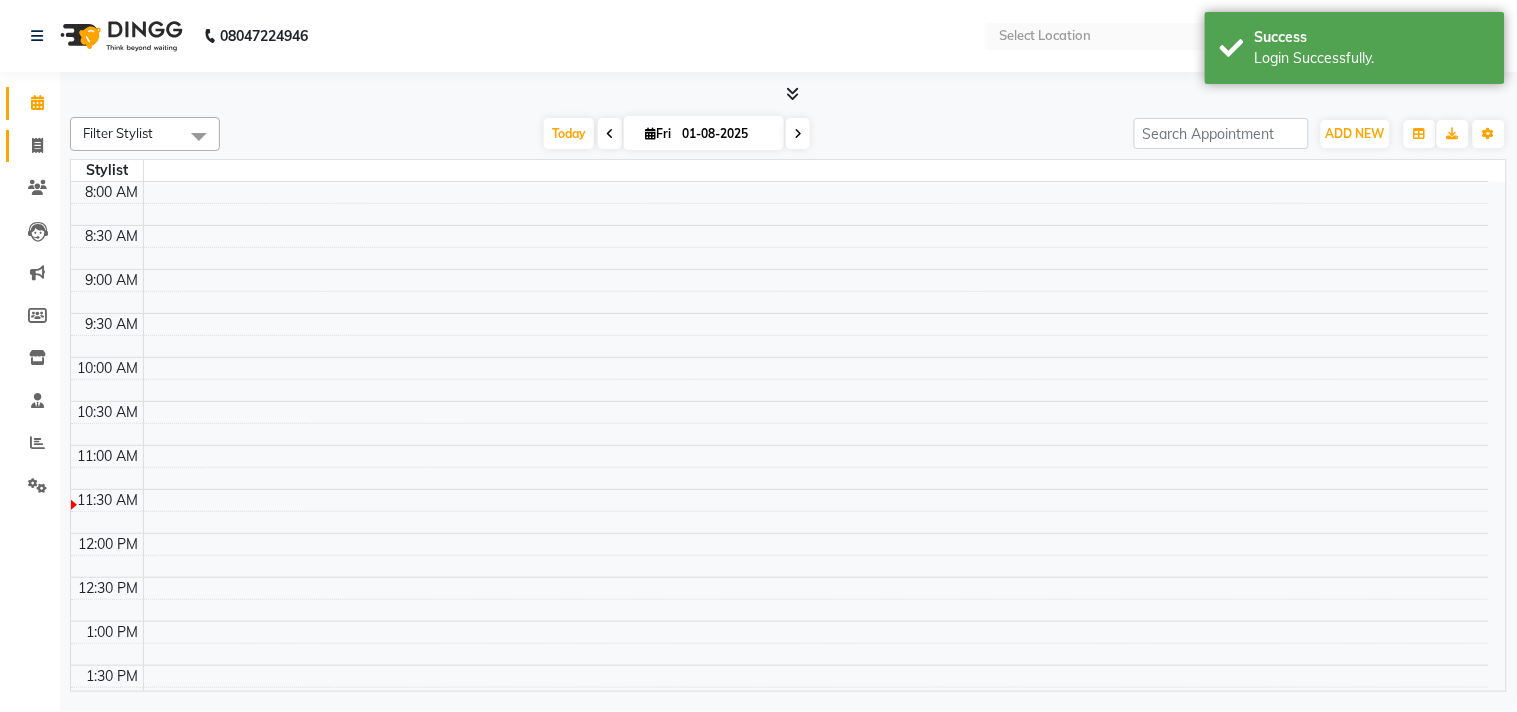 click 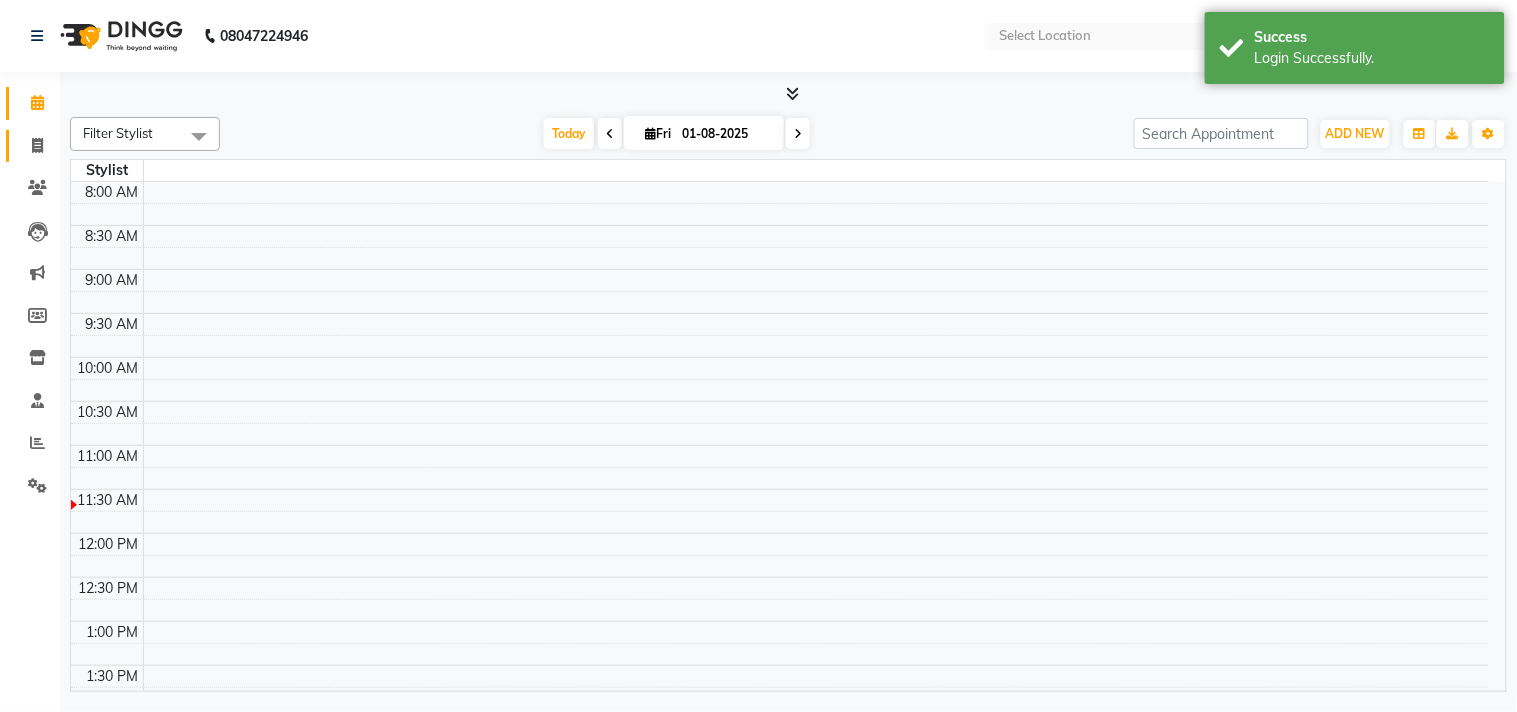 click on "Invoice" 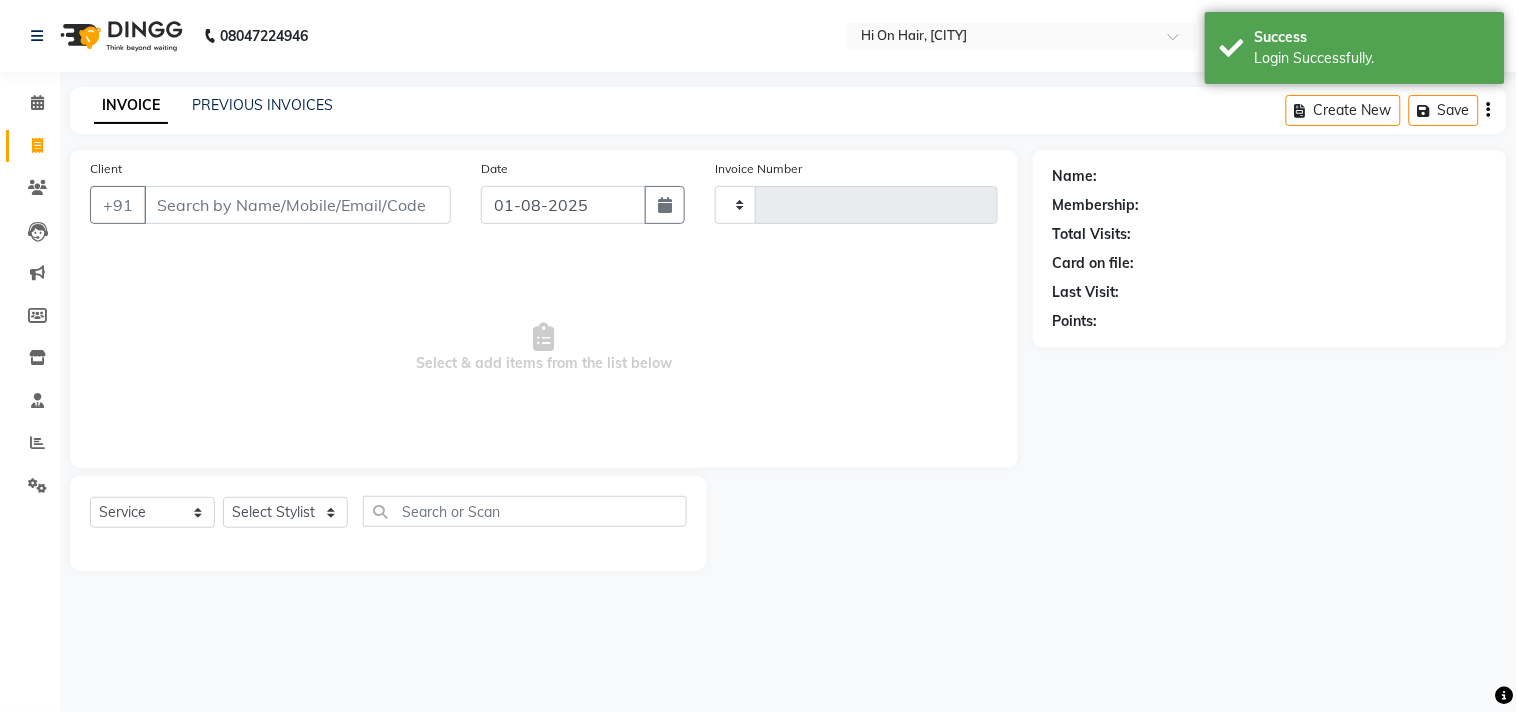 select on "en" 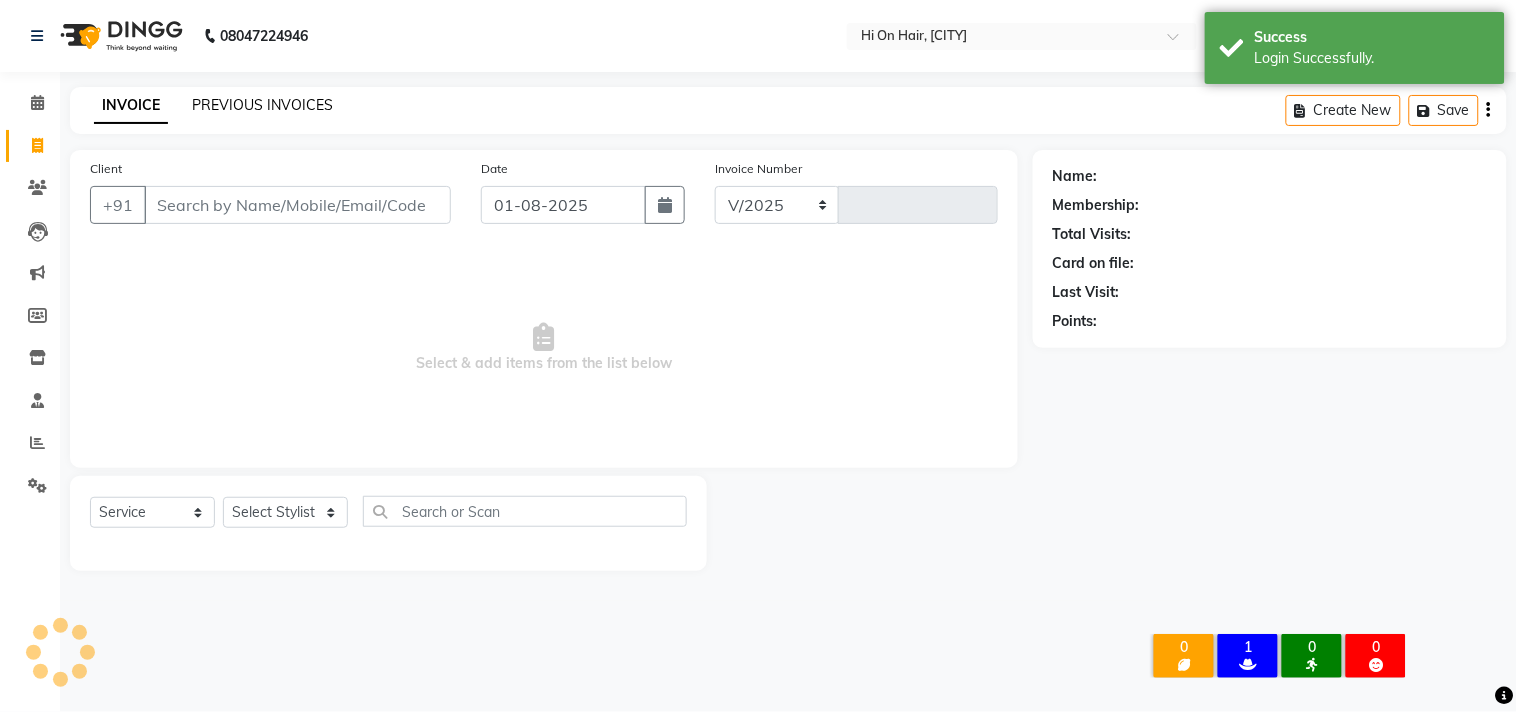 select on "535" 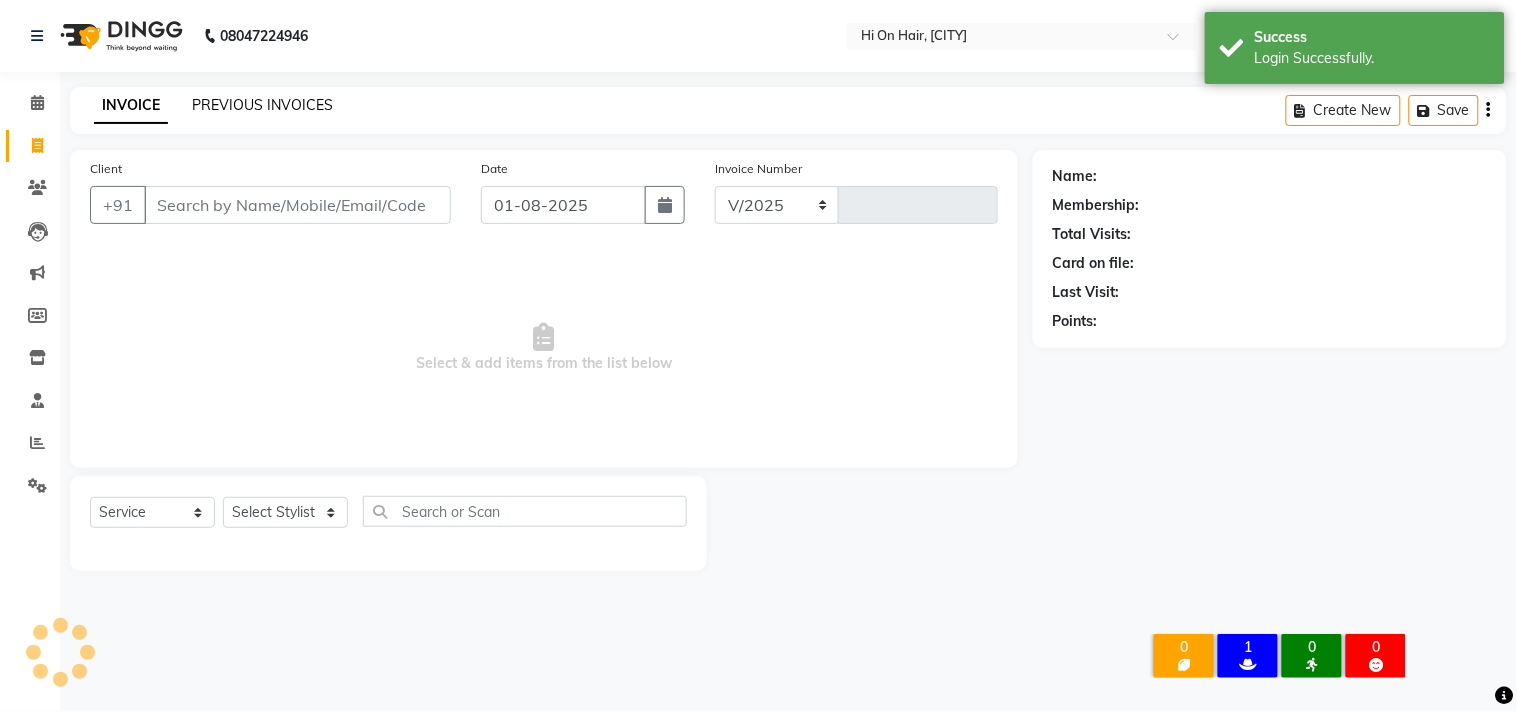 type on "1452" 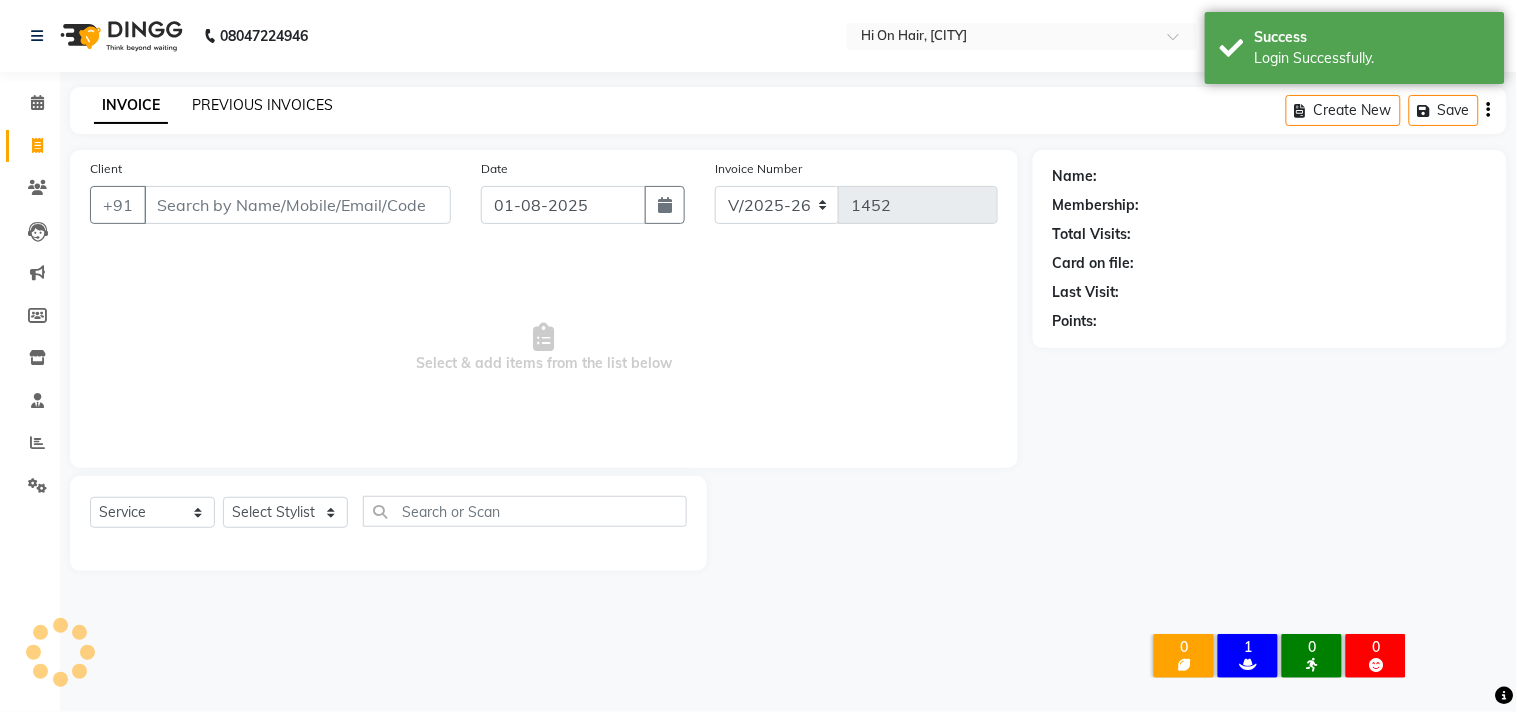 click on "PREVIOUS INVOICES" 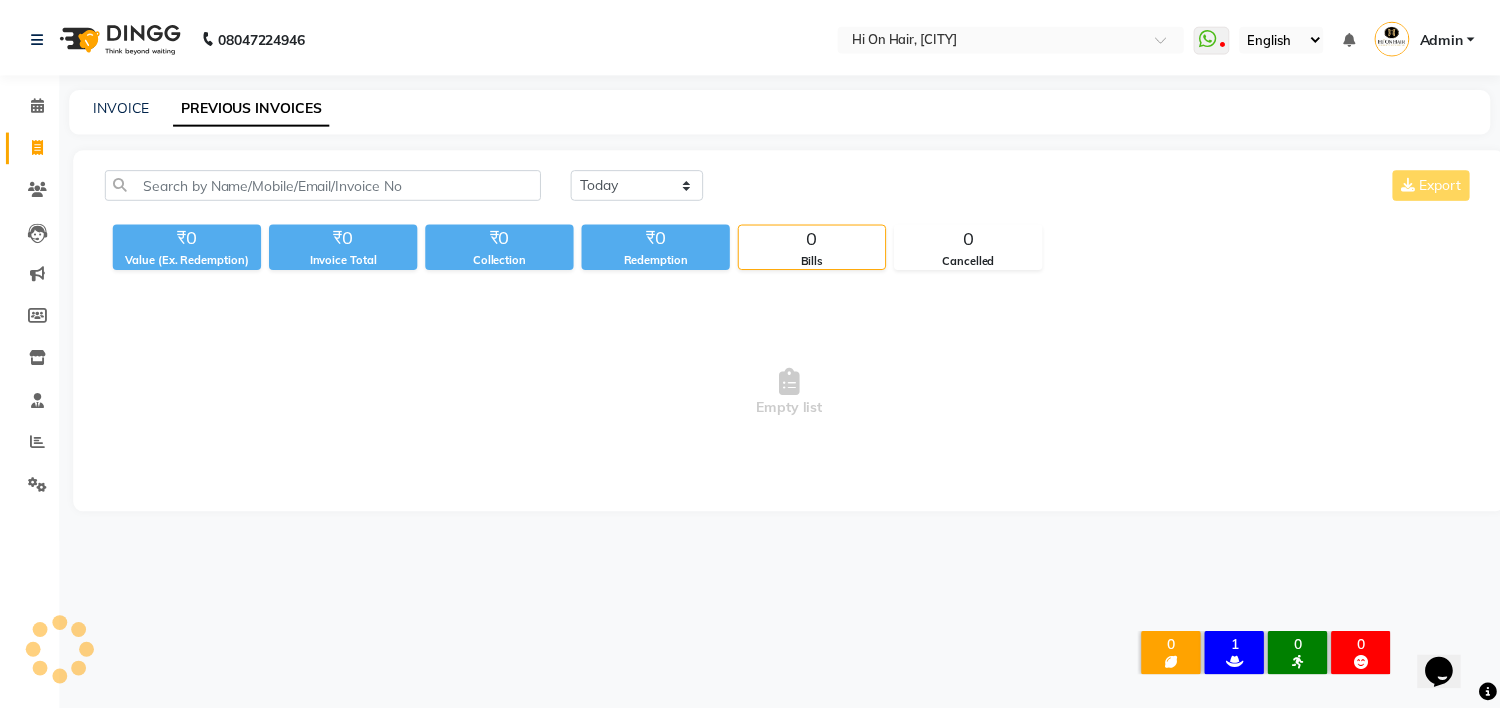 scroll, scrollTop: 0, scrollLeft: 0, axis: both 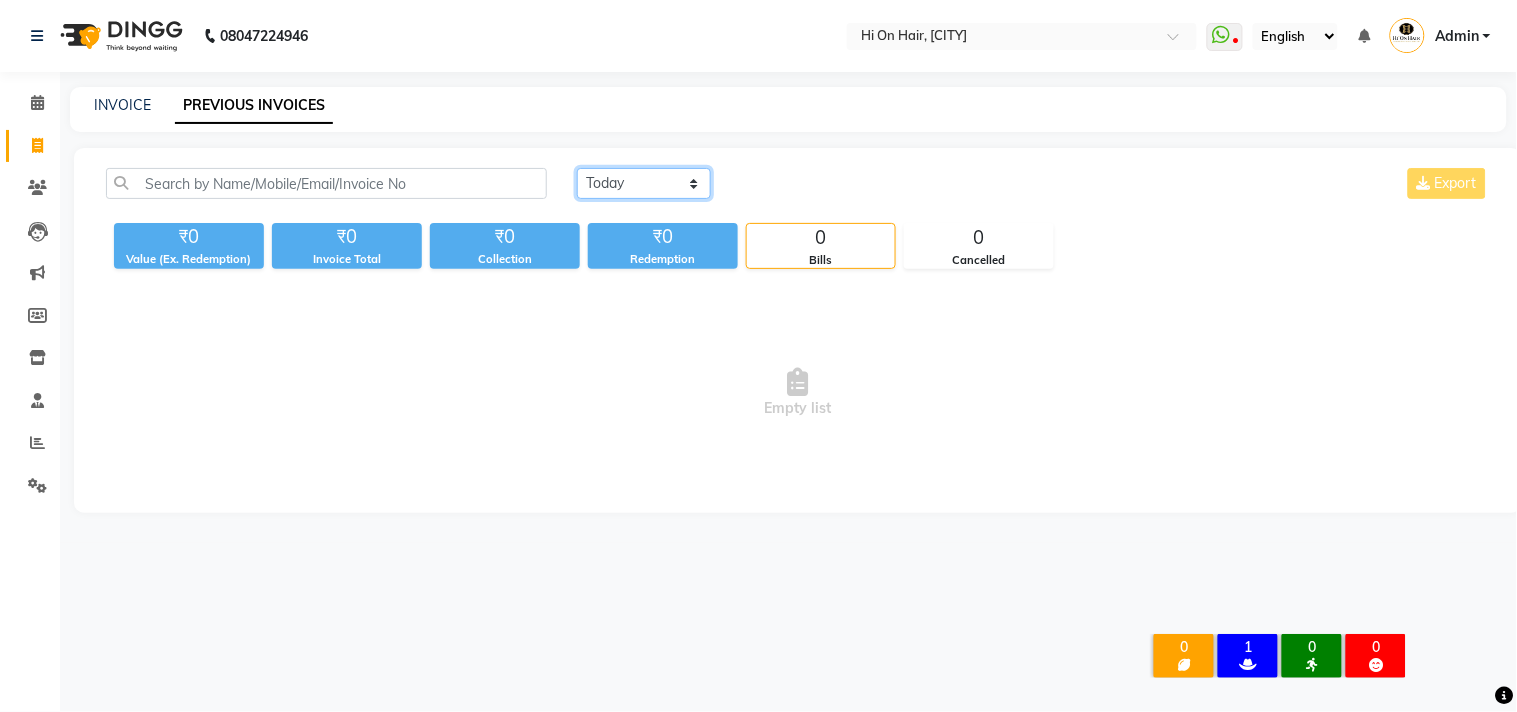 click on "Today Yesterday Custom Range" 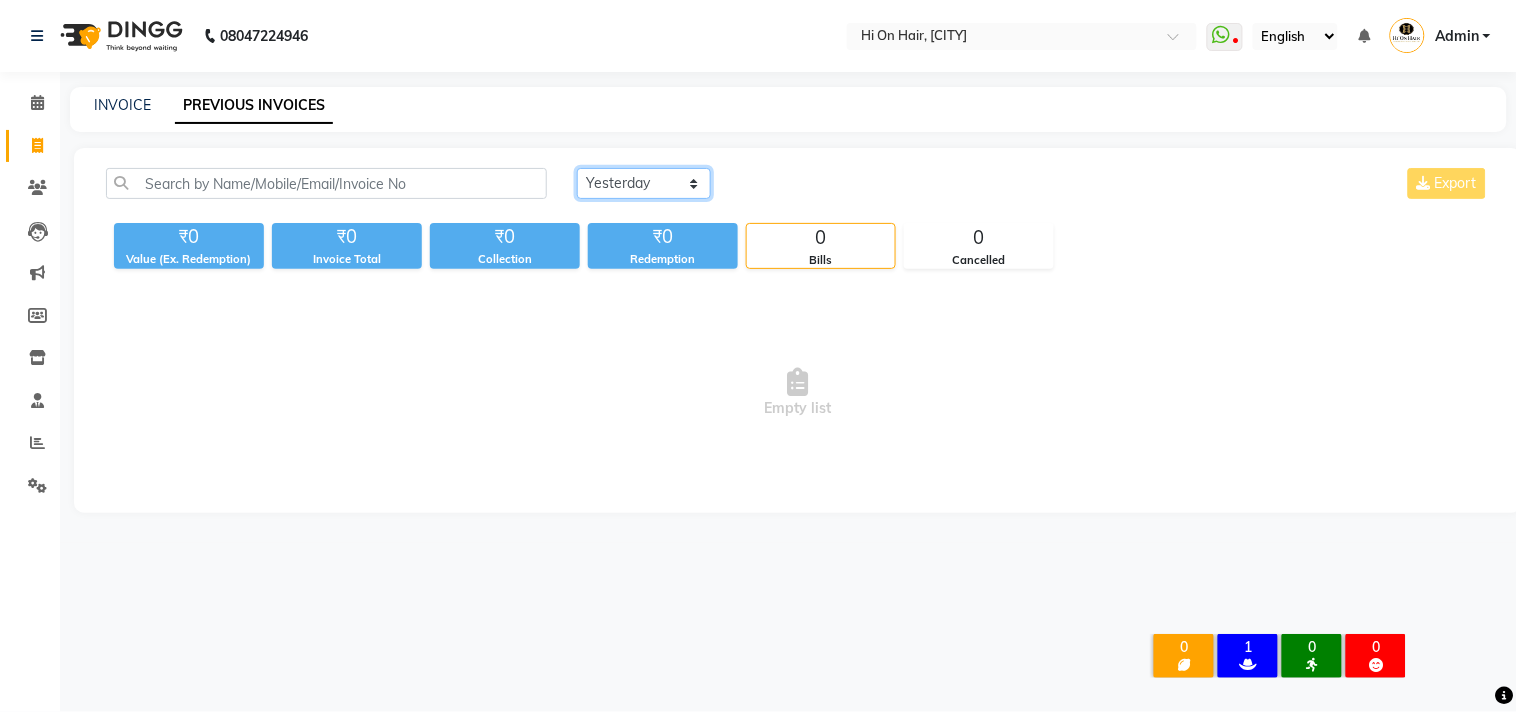 click on "Today Yesterday Custom Range" 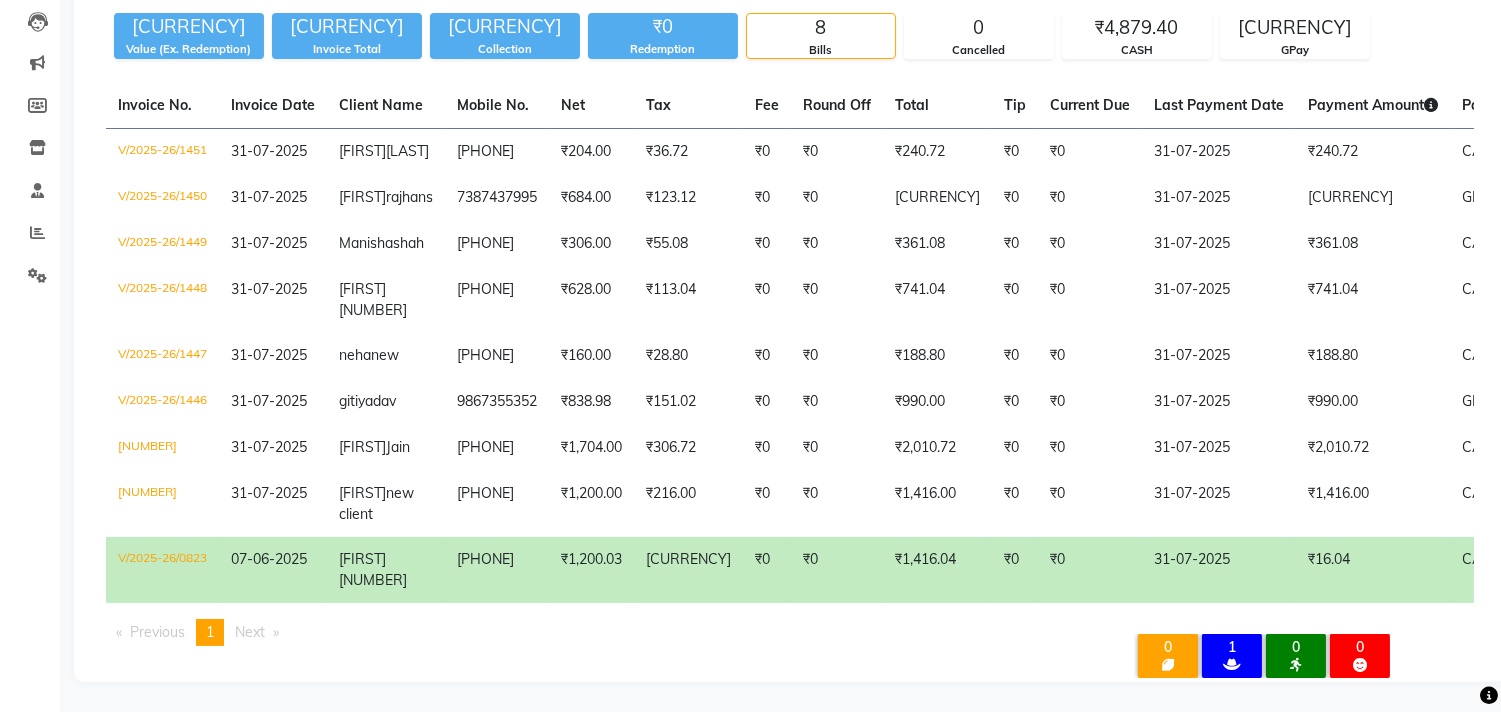 scroll, scrollTop: 285, scrollLeft: 0, axis: vertical 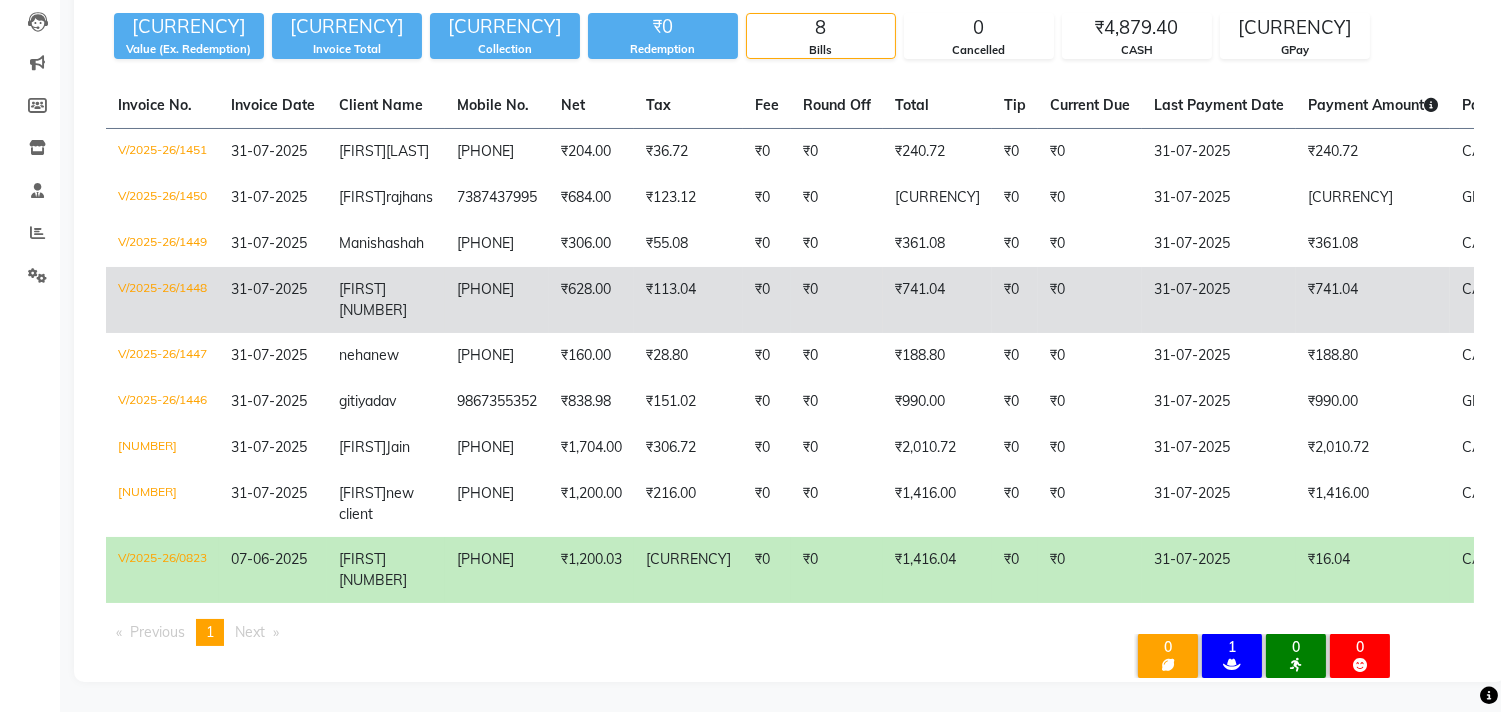 click on "[PHONE]" 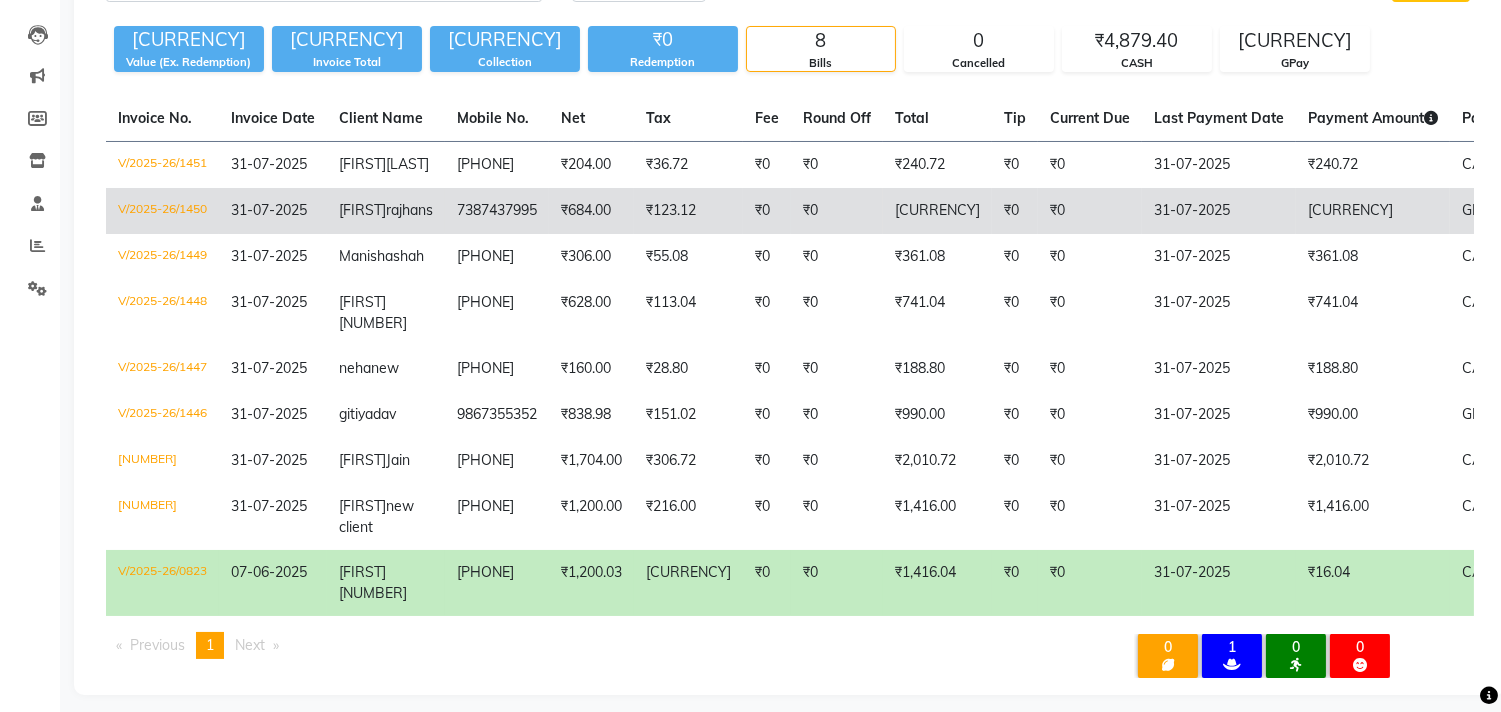 scroll, scrollTop: 222, scrollLeft: 0, axis: vertical 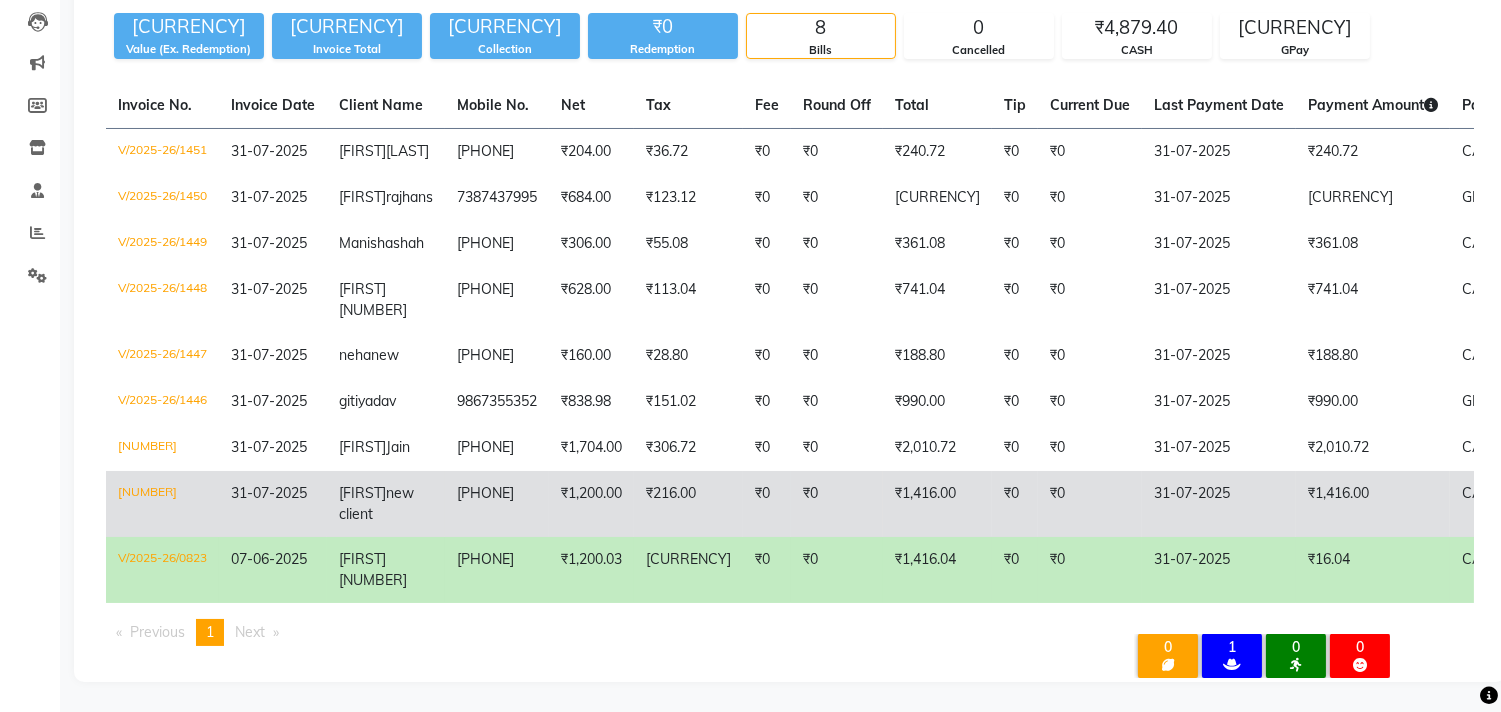 click on "[PHONE]" 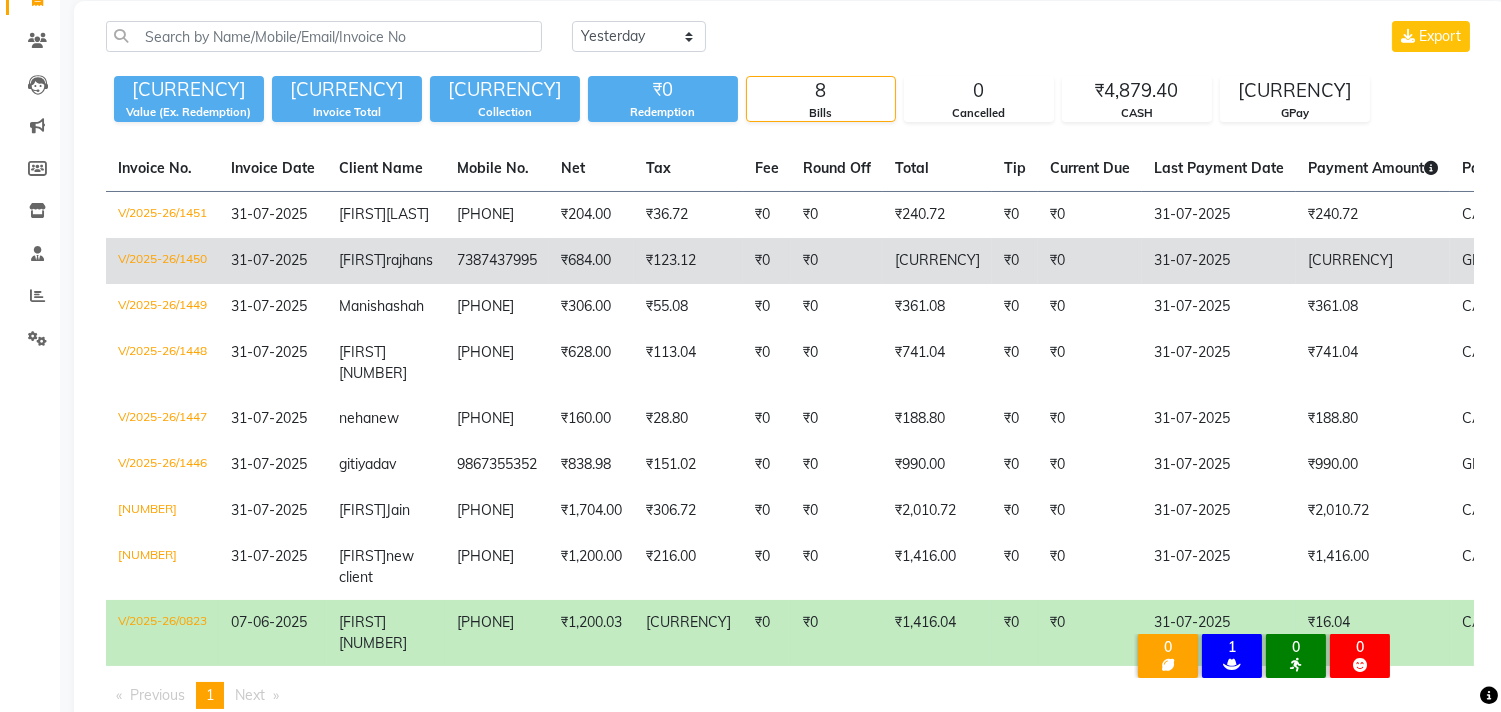 scroll, scrollTop: 0, scrollLeft: 0, axis: both 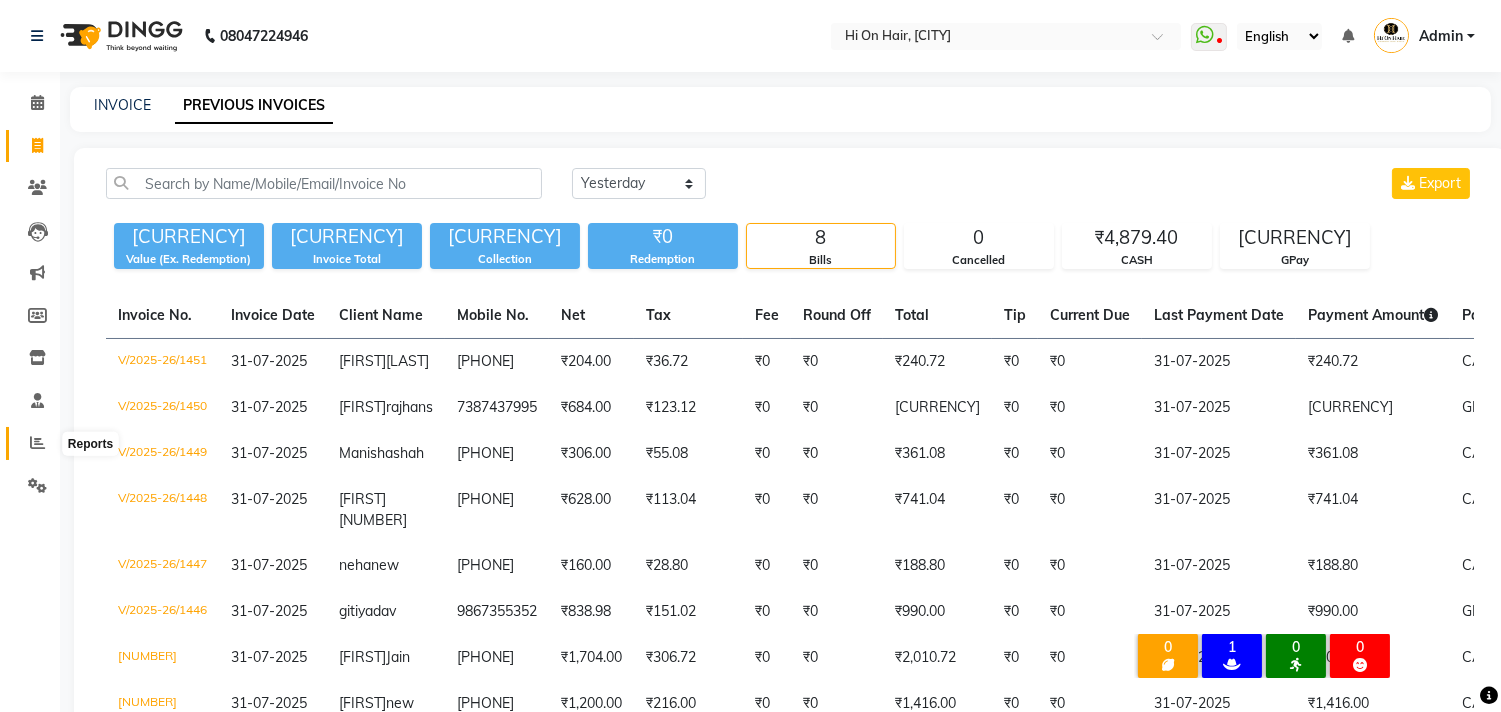 click 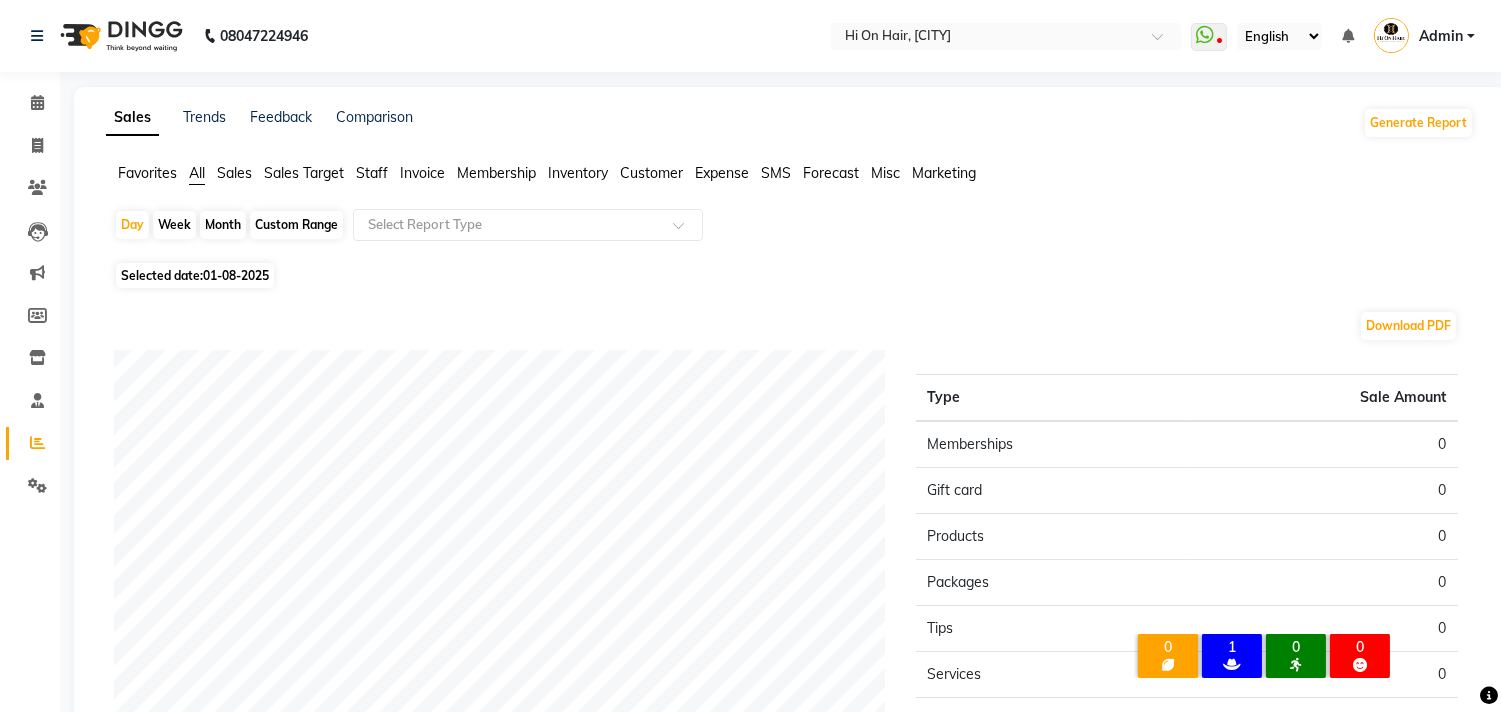click on "Month" 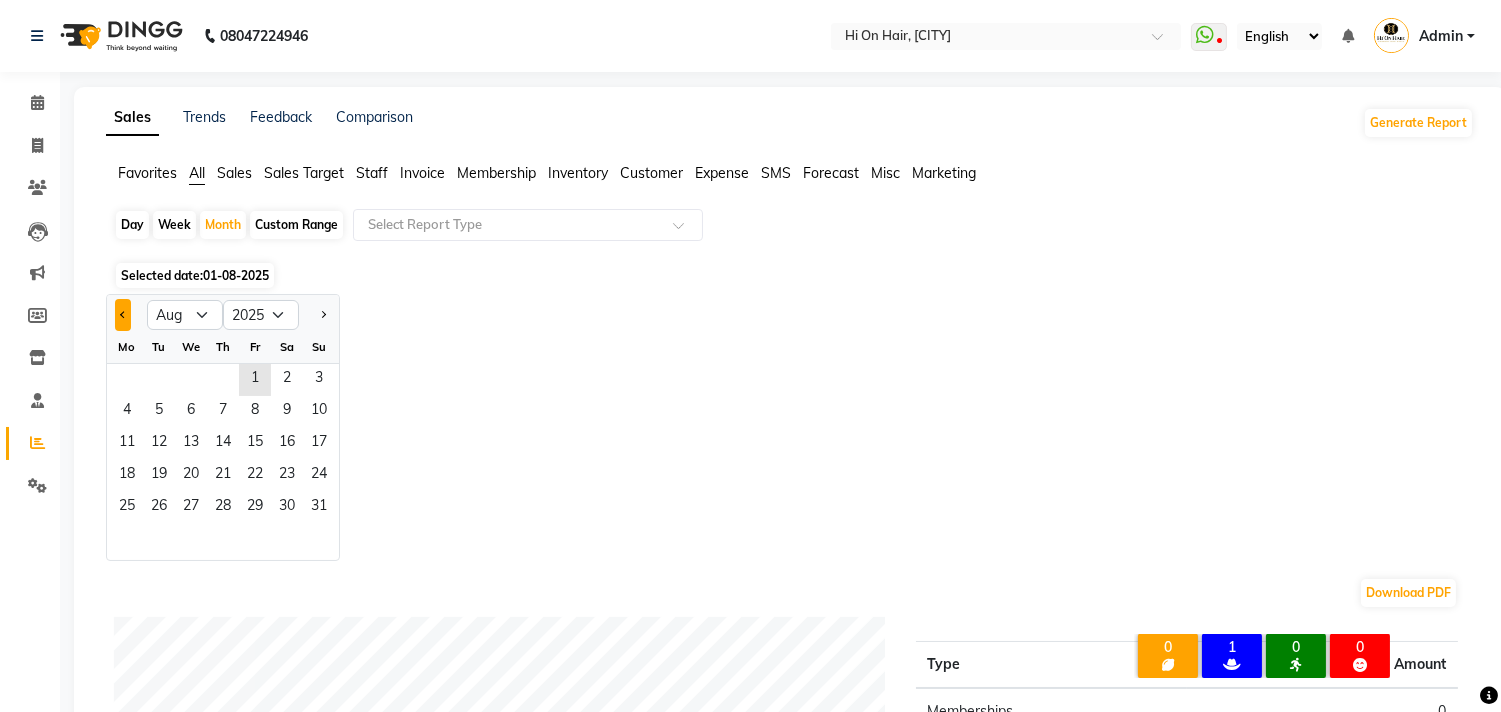 click 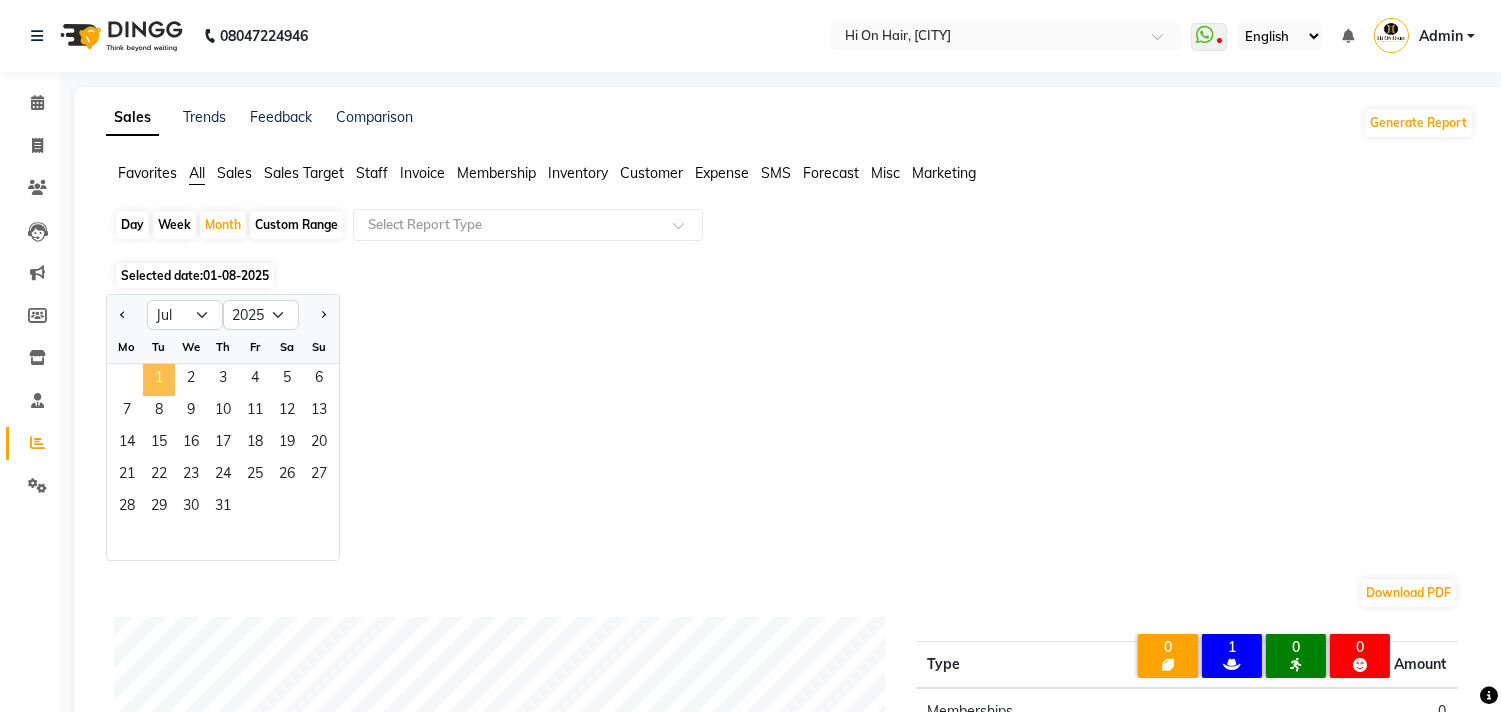 click on "1" 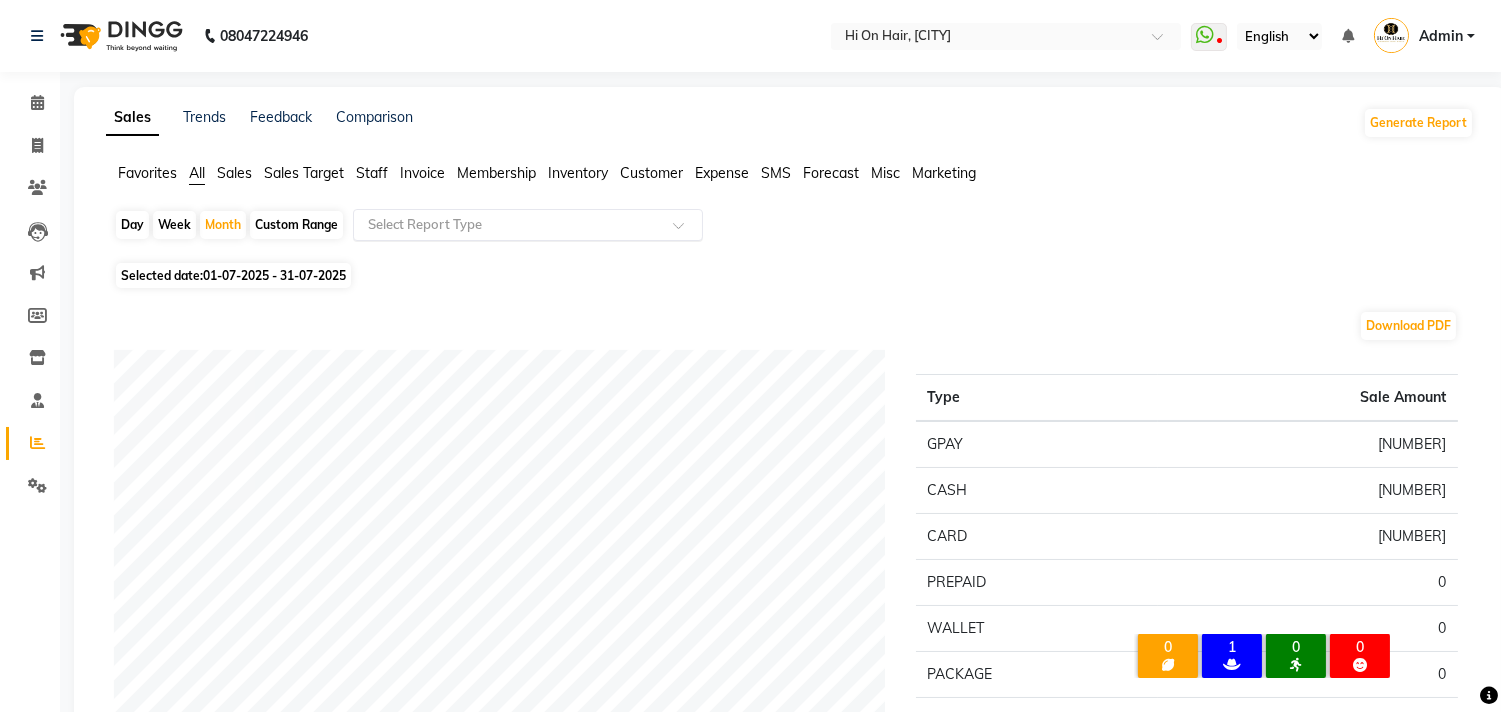 click 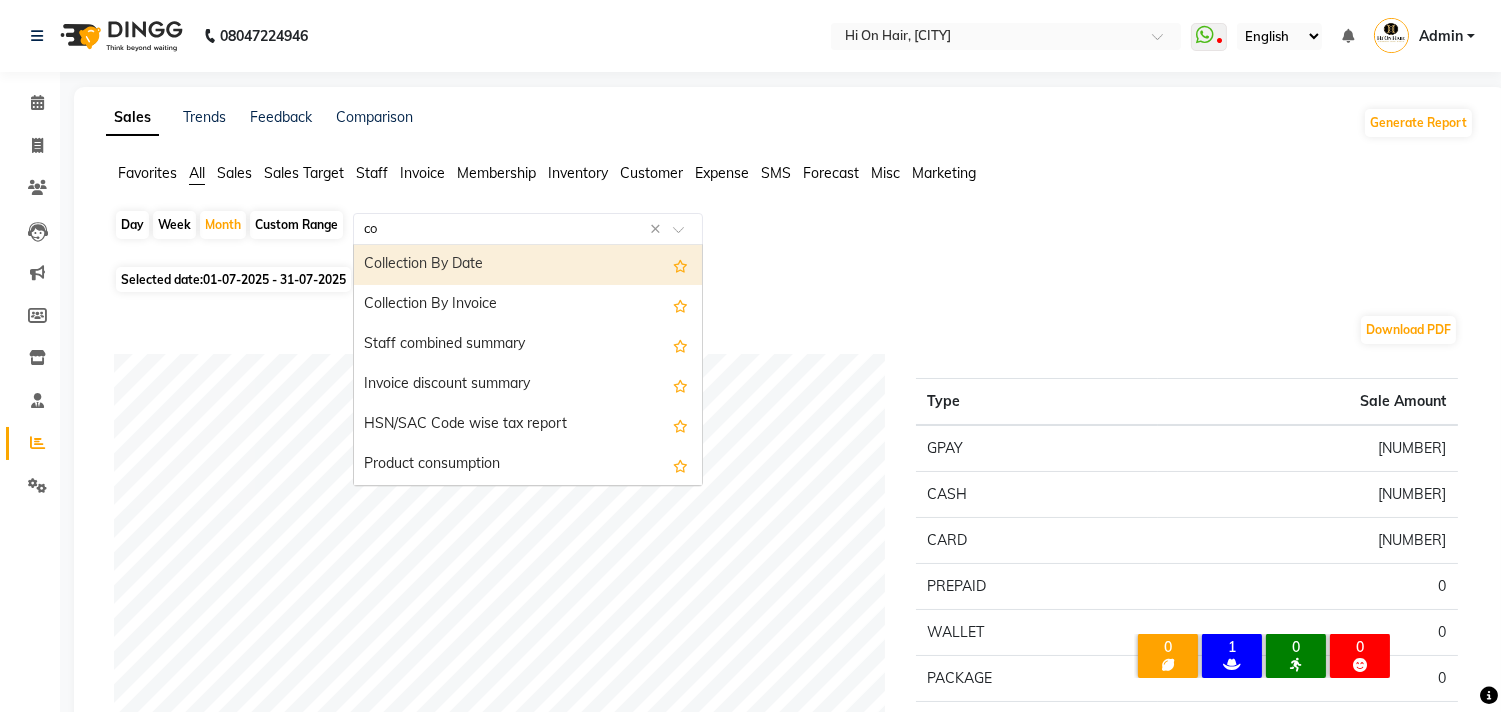 type on "com" 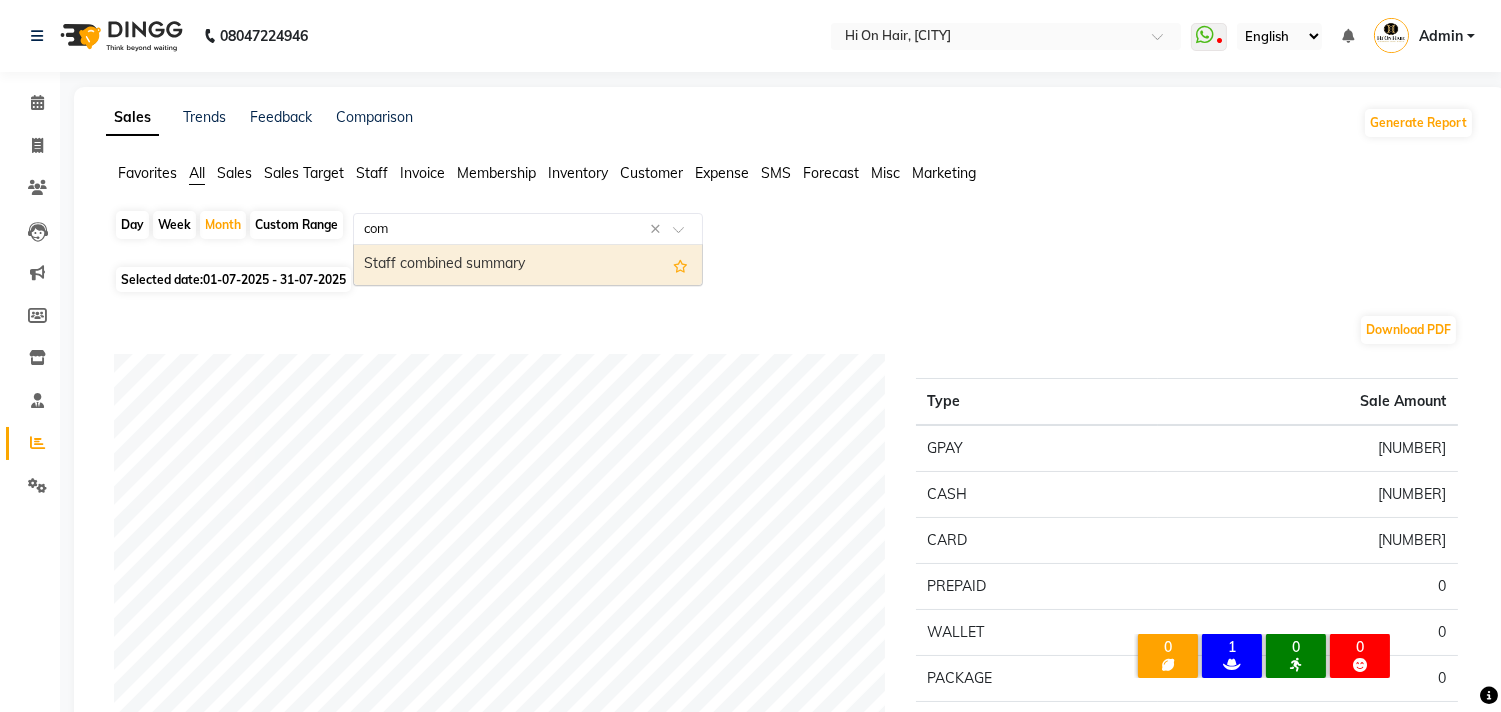 click on "Staff combined summary" at bounding box center (528, 265) 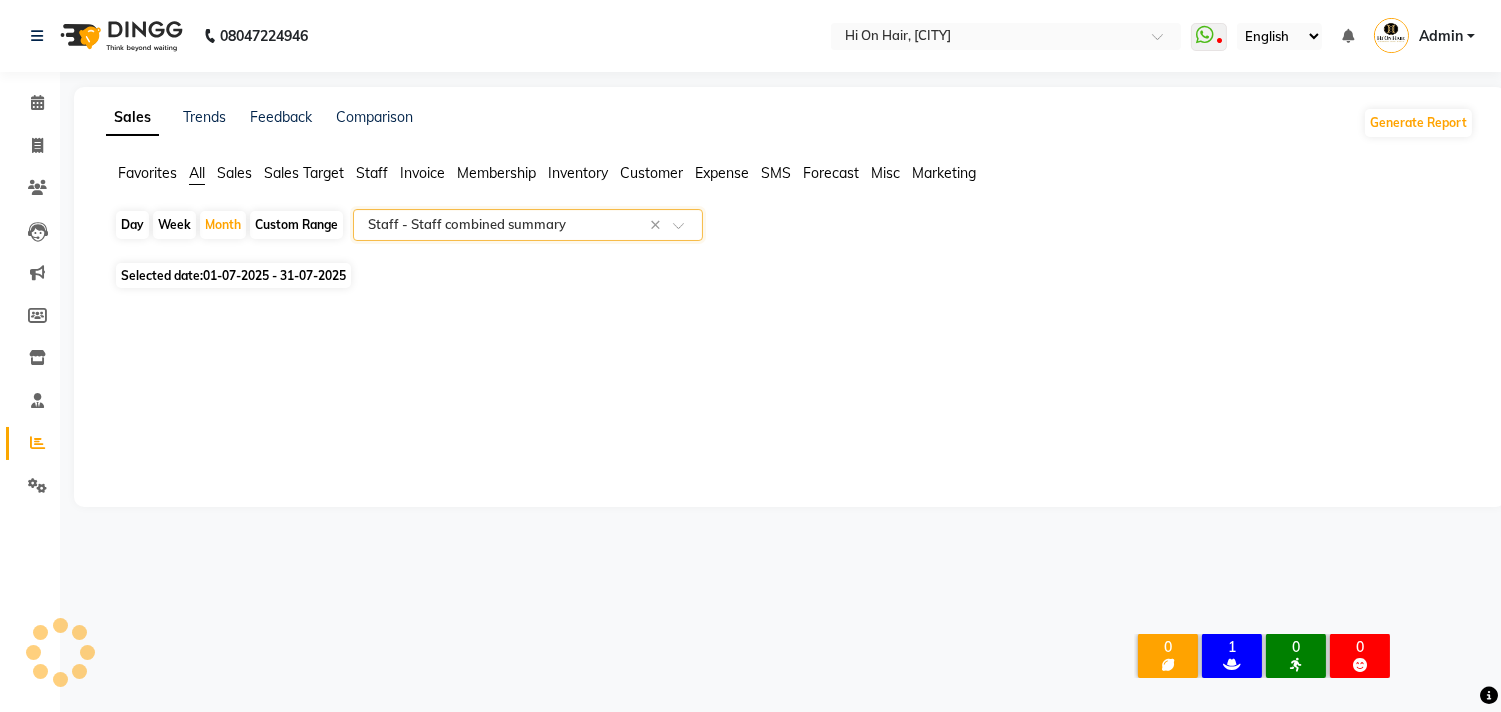 select on "full_report" 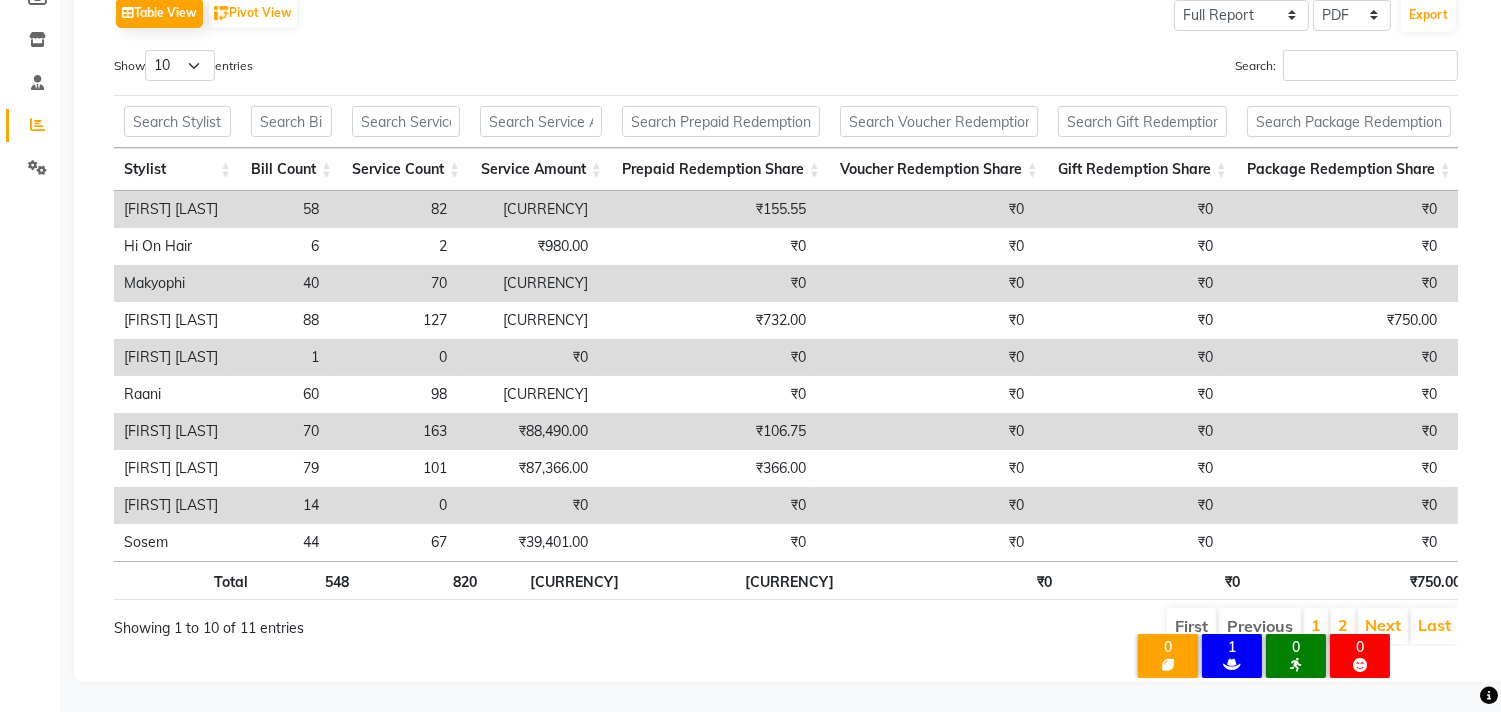 scroll, scrollTop: 333, scrollLeft: 0, axis: vertical 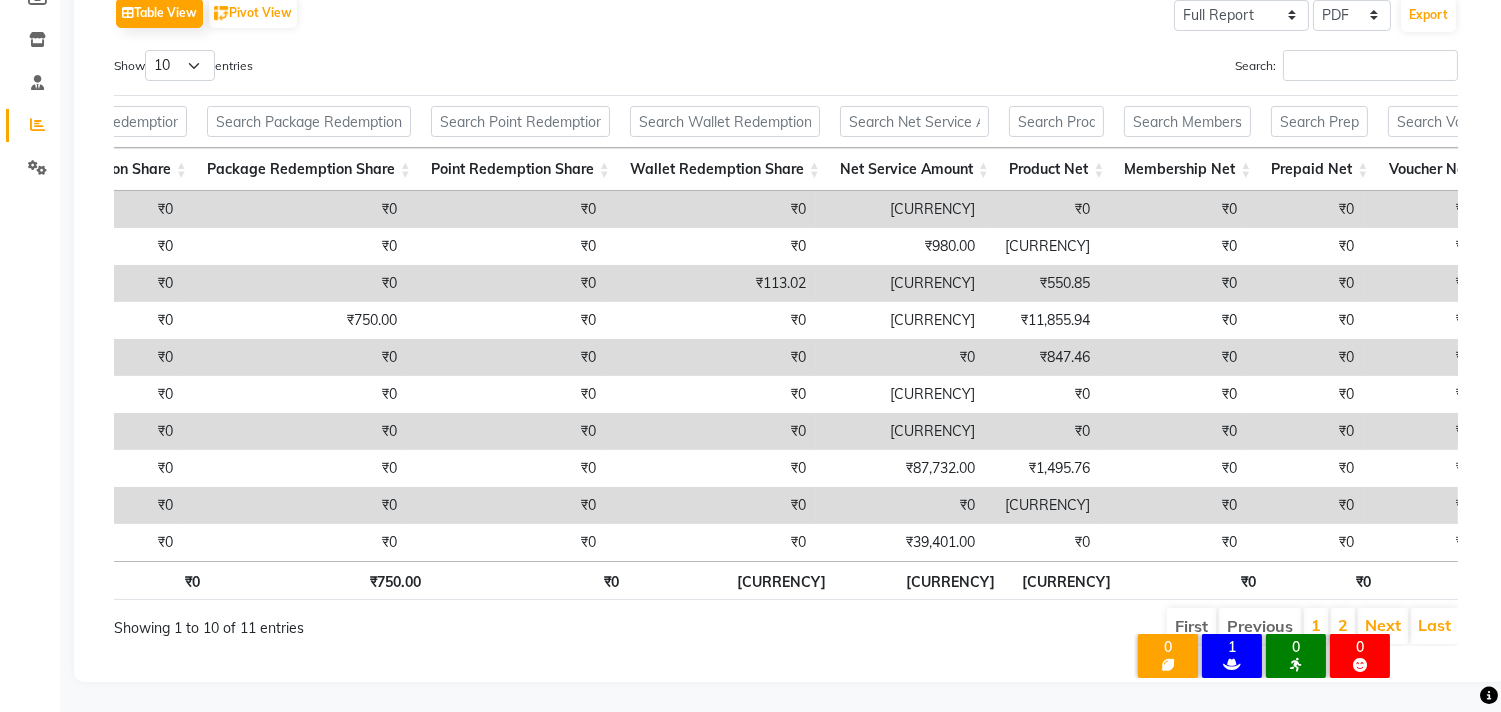 click on "×
0
[PERSON] [NUMBER] [TIME]
1
[PERSON]
0
Pedi
0
clean up
OK No Cancel" at bounding box center [1263, 659] 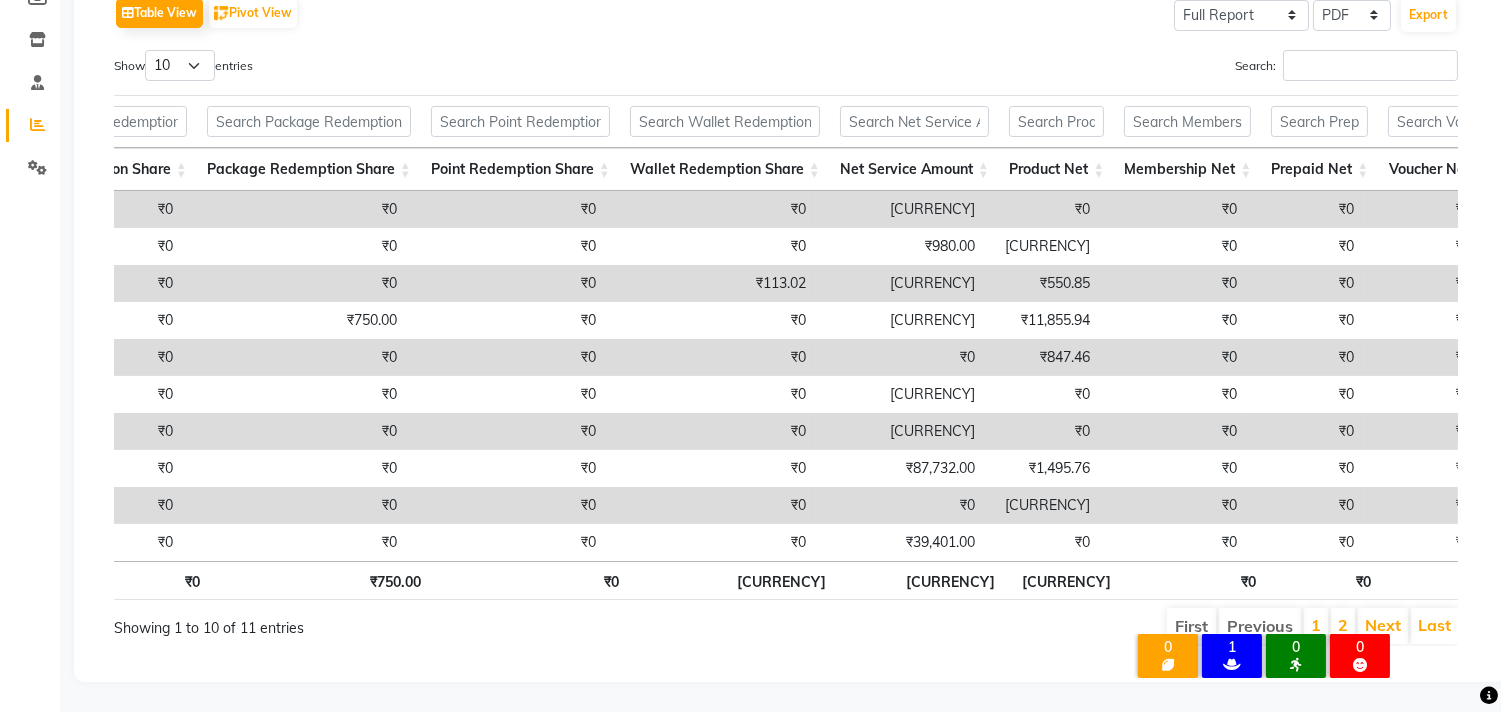 click on "×
0
[PERSON] [NUMBER] [TIME]
1
[PERSON]
0
Pedi
0
clean up
OK No Cancel" at bounding box center [1263, 659] 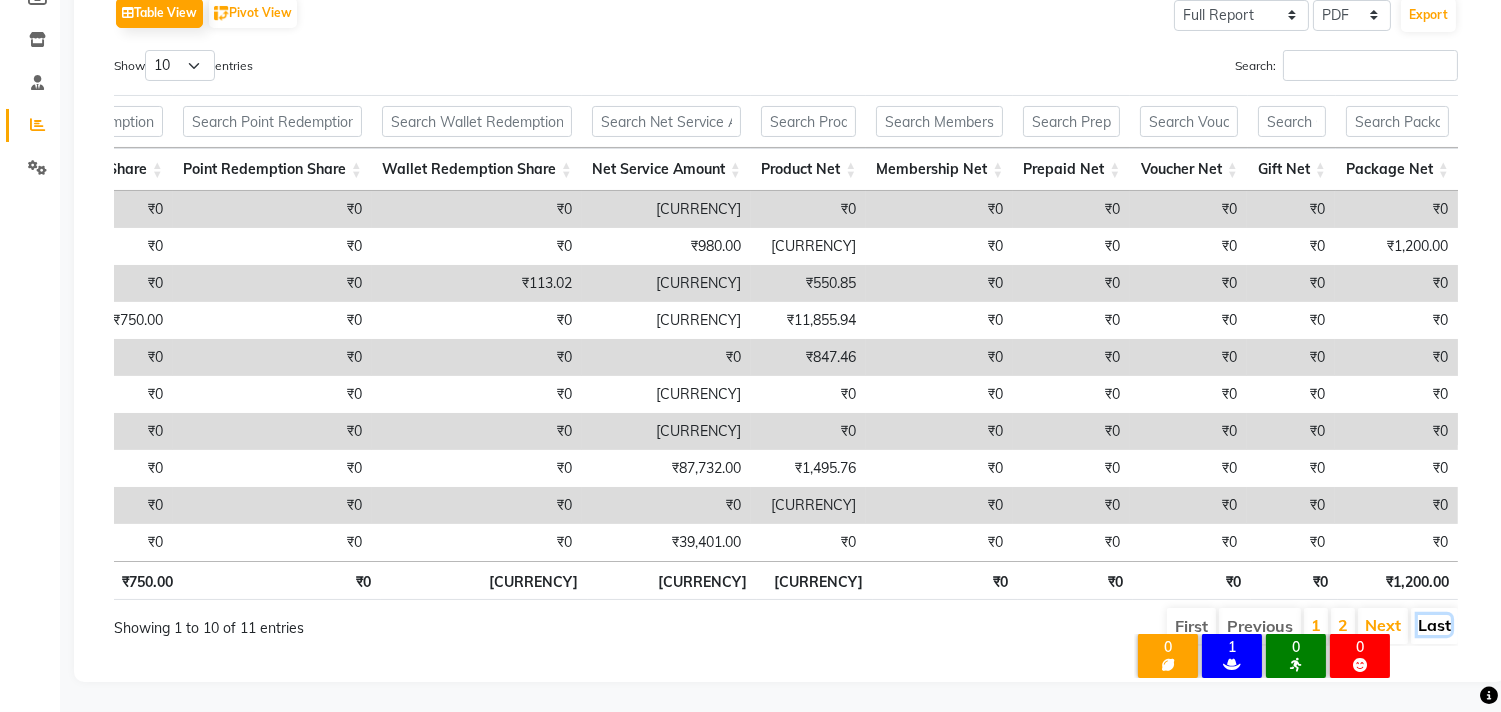 click on "Last" at bounding box center (1434, 625) 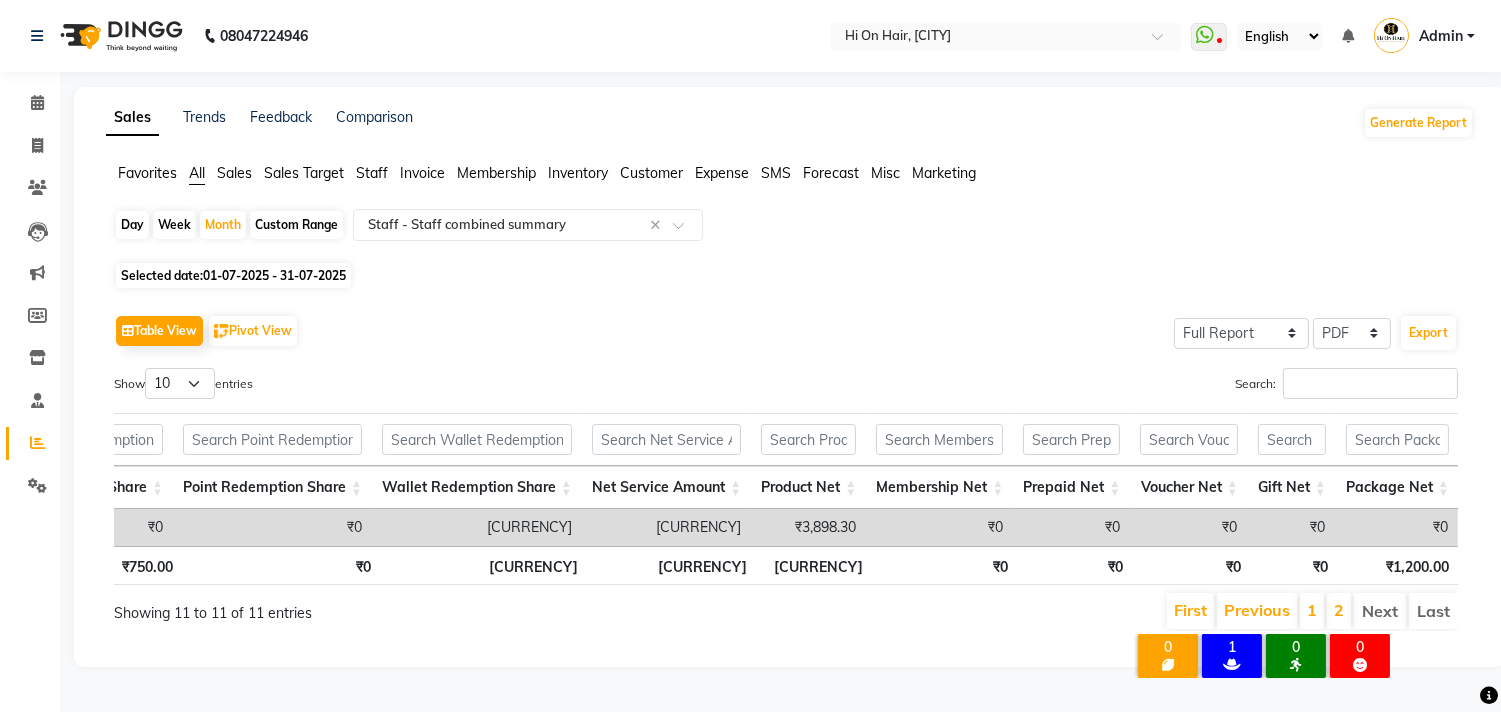 click on "×
0
[PERSON] [NUMBER] [TIME]
1
[PERSON]
0
Pedi
0
clean up
OK No Cancel" at bounding box center [1263, 659] 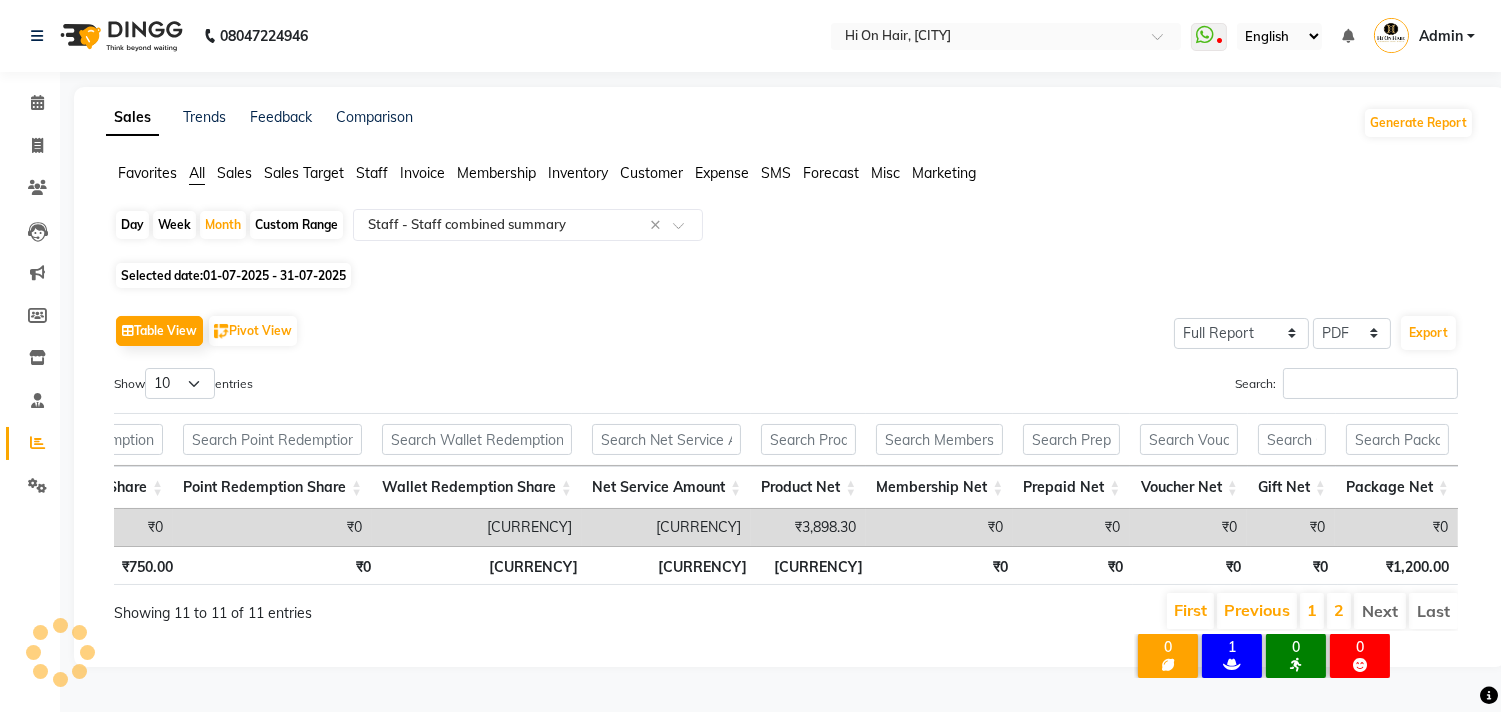click on "×
0
[PERSON] [NUMBER] [TIME]
1
[PERSON]
0
Pedi
0
clean up
OK No Cancel" at bounding box center (1263, 659) 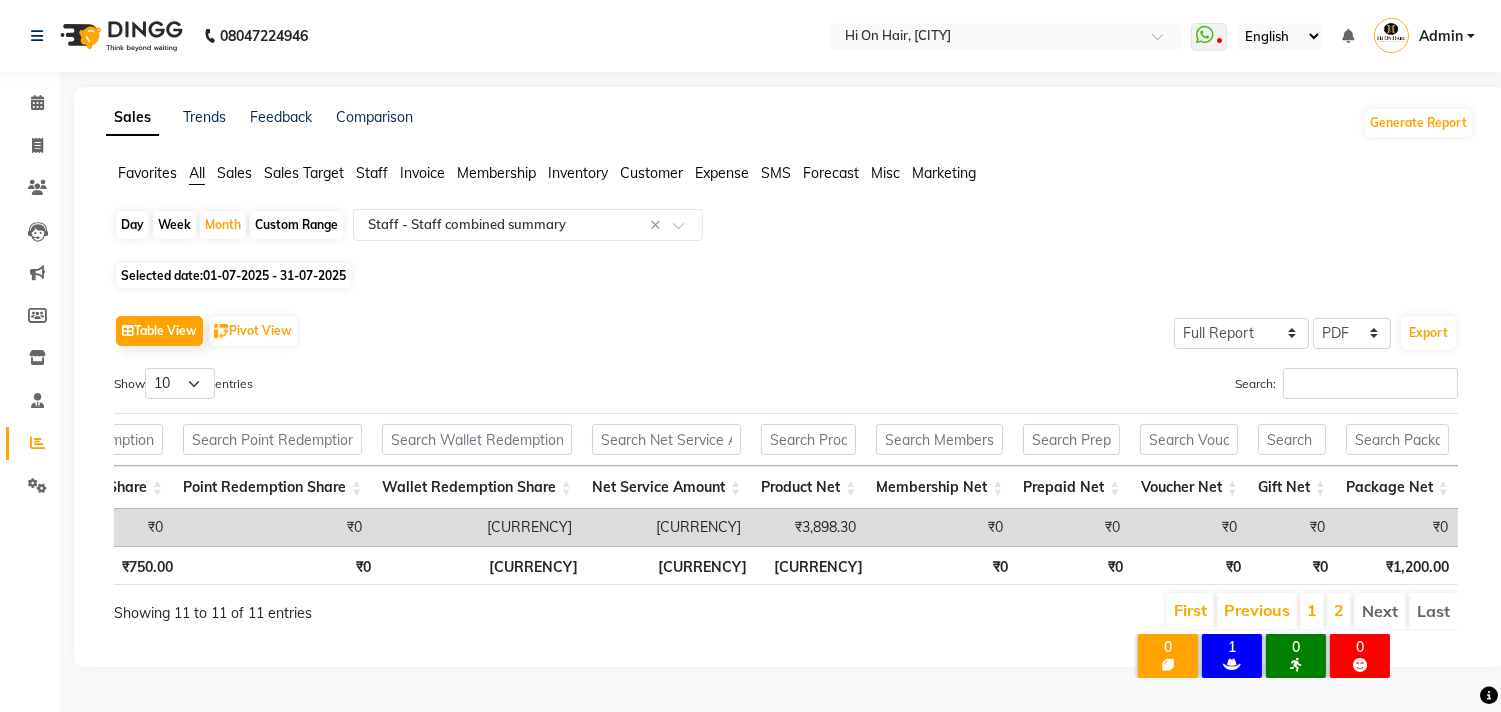 click on "×
0
[PERSON] [NUMBER] [TIME]
1
[PERSON]
0
Pedi
0
clean up
OK No Cancel" at bounding box center [1263, 659] 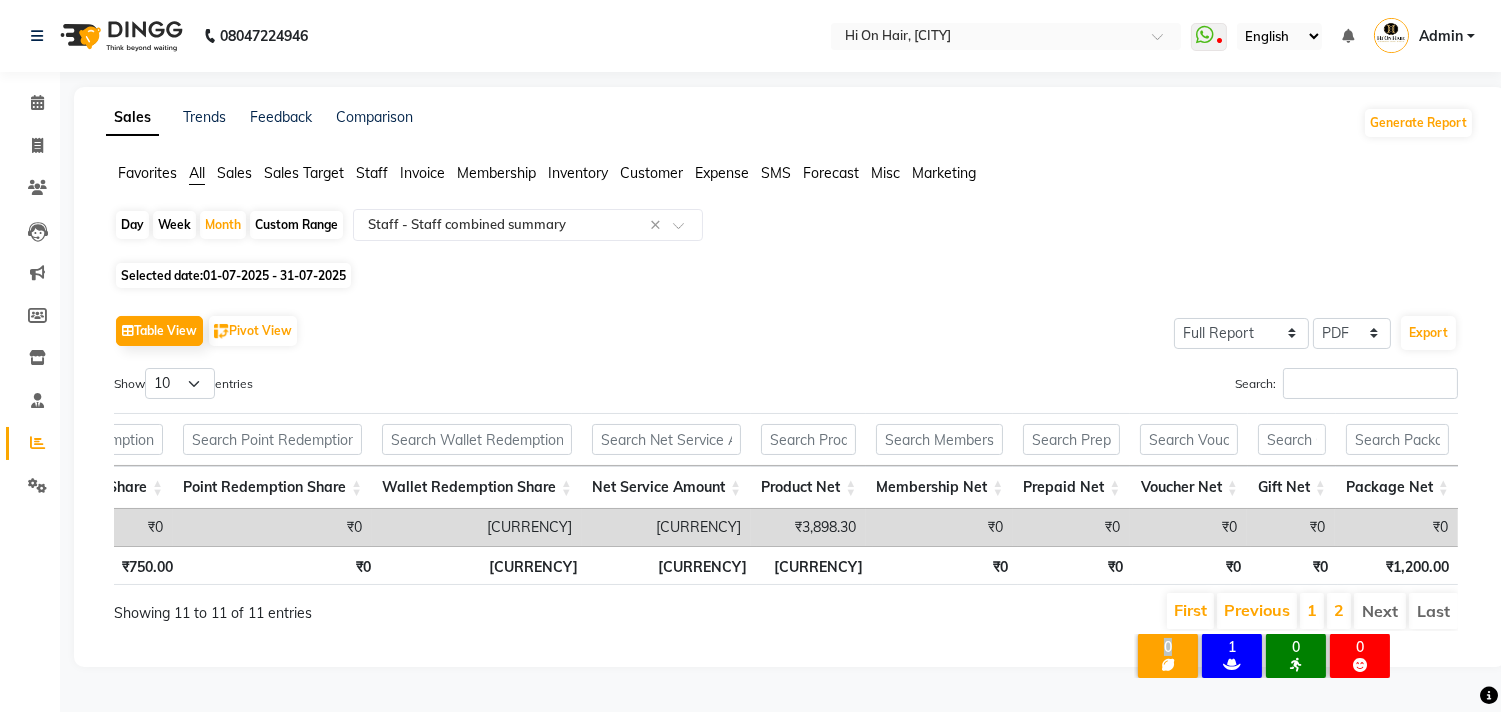 click on "×
0
[PERSON] [NUMBER] [TIME]
1
[PERSON]
0
Pedi
0
clean up
OK No Cancel" at bounding box center (1263, 659) 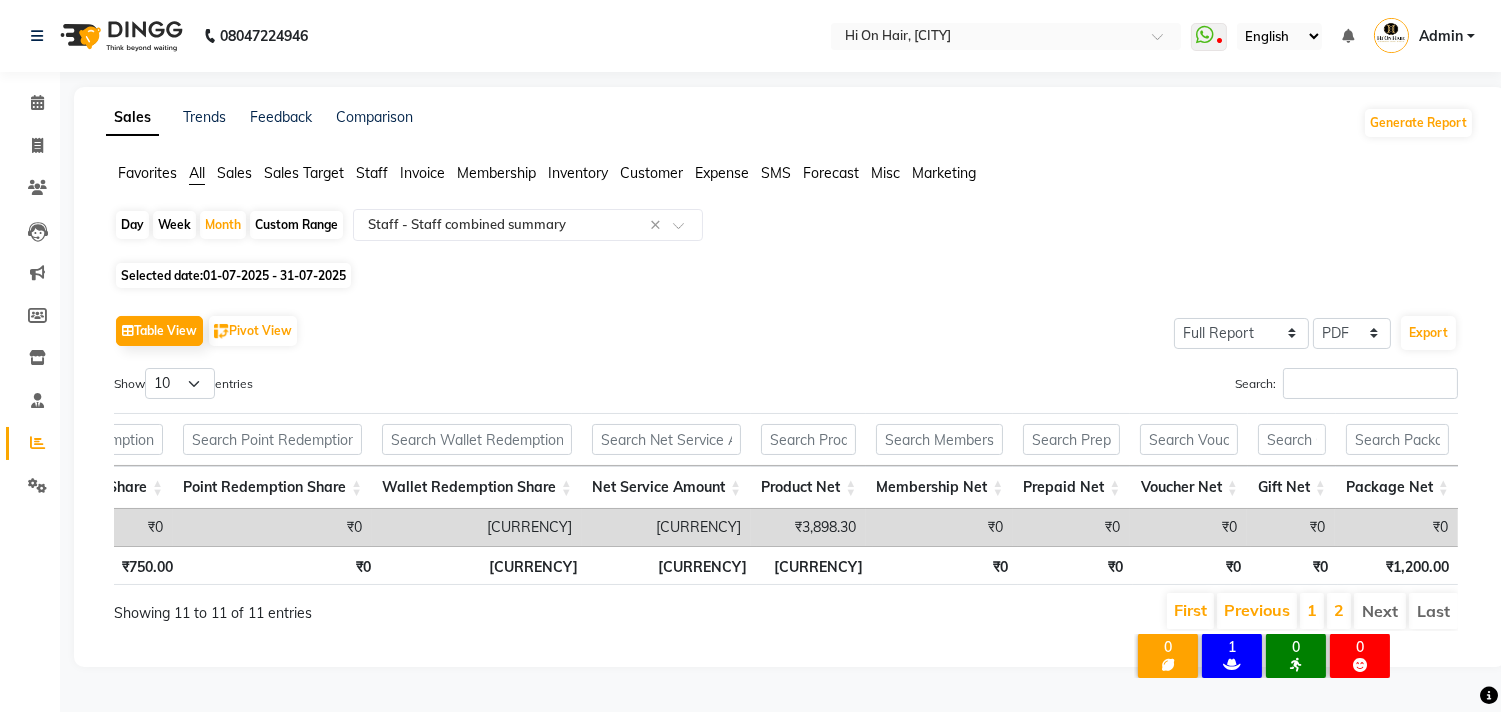 click on "×
0
[PERSON] [NUMBER] [TIME]
1
[PERSON]
0
Pedi
0
clean up
OK No Cancel" at bounding box center (1263, 659) 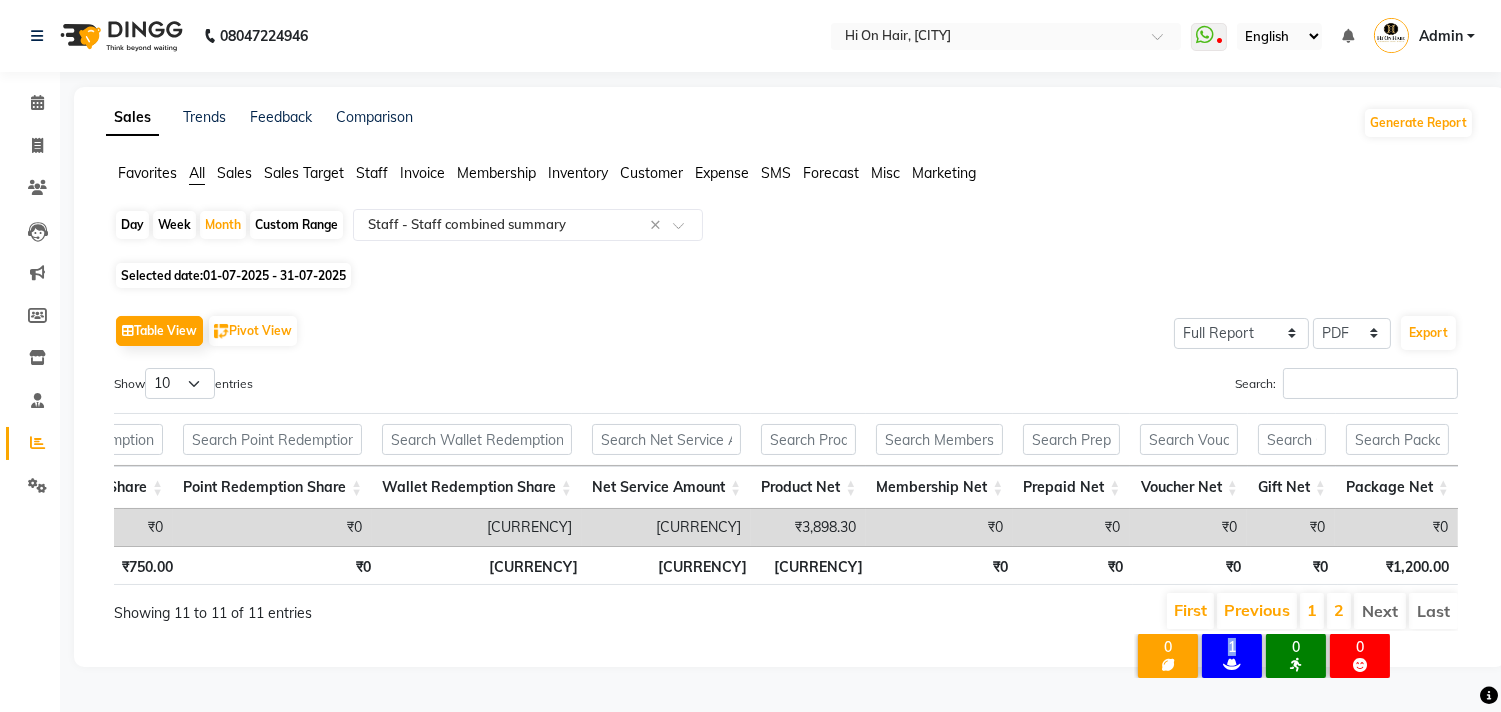 click on "×
0
[PERSON] [NUMBER] [TIME]
1
[PERSON]
0
Pedi
0
clean up
OK No Cancel" at bounding box center [1263, 659] 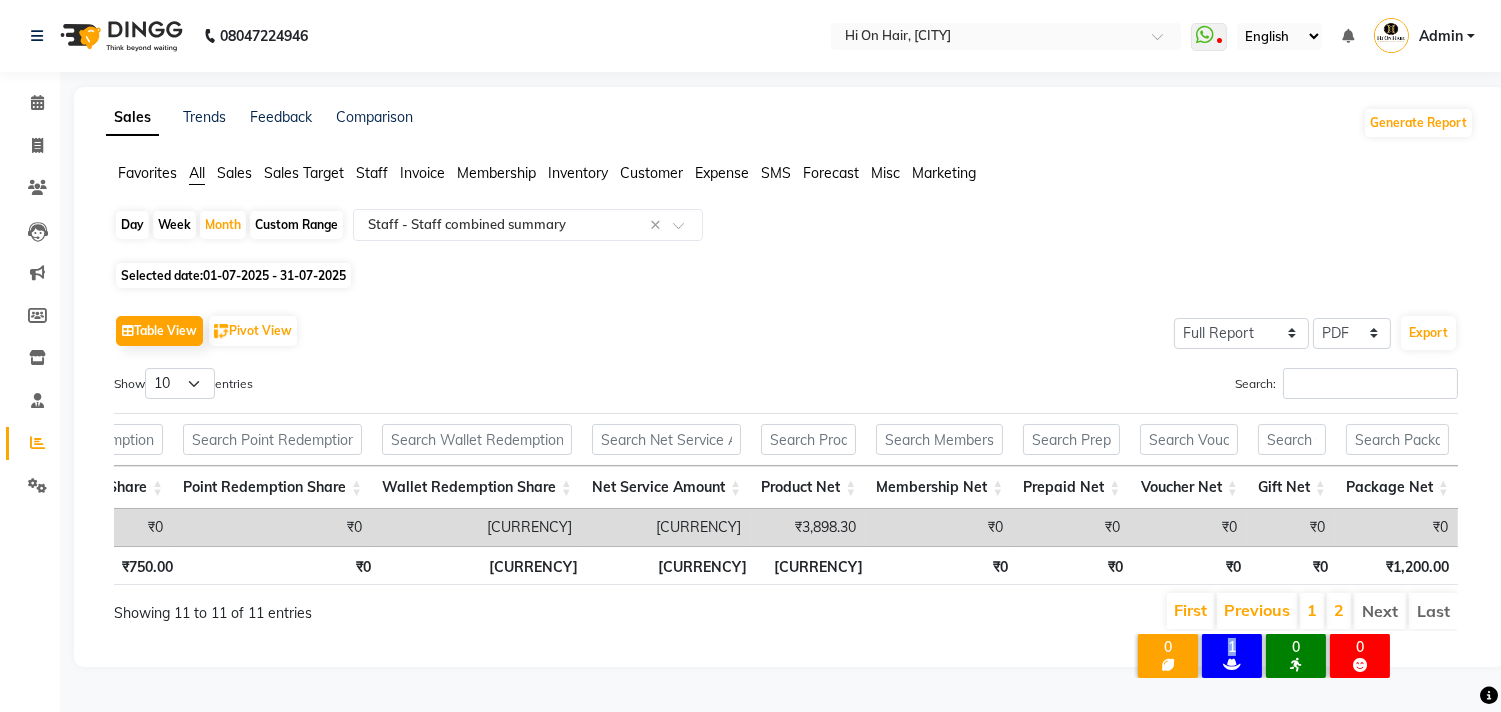click on "×
0
[PERSON] [NUMBER] [TIME]
1
[PERSON]
0
Pedi
0
clean up
OK No Cancel" at bounding box center (1263, 659) 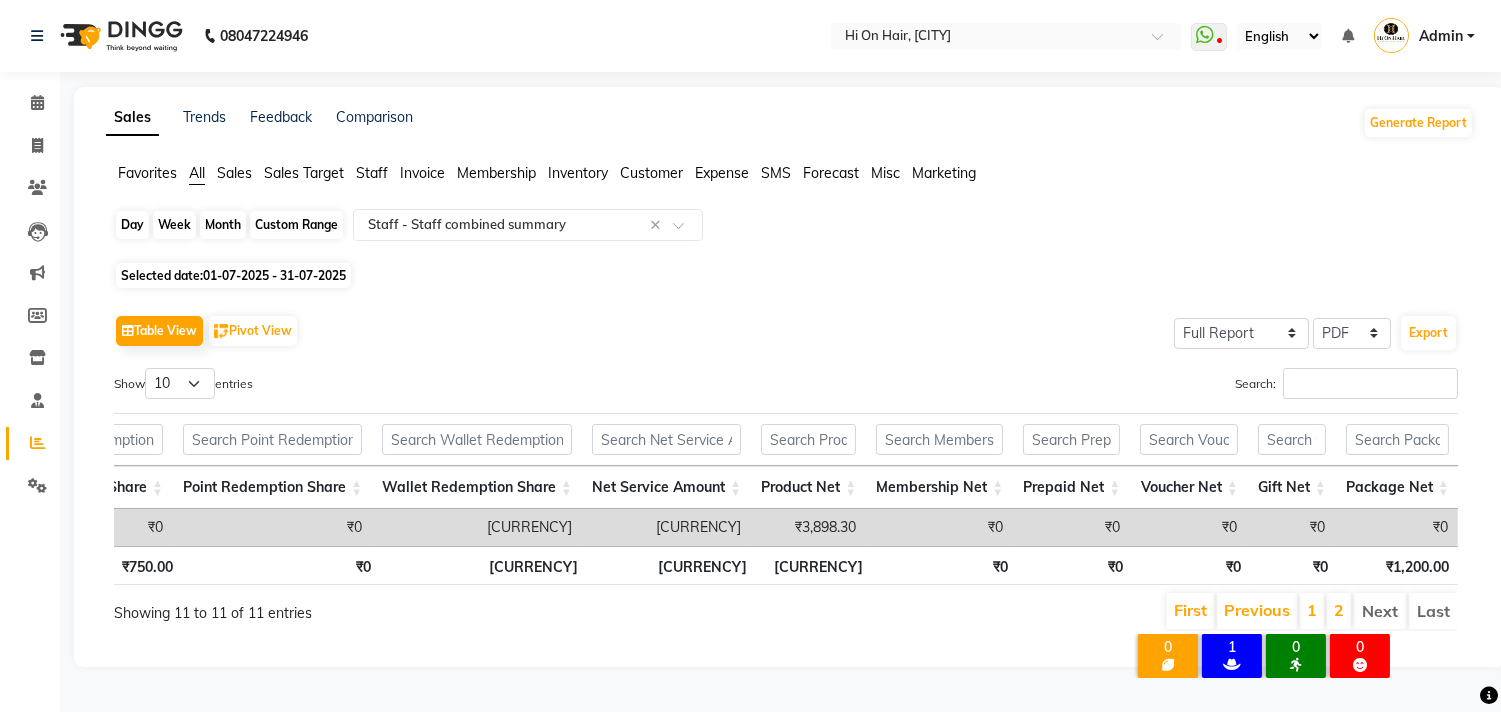 click on "Month" 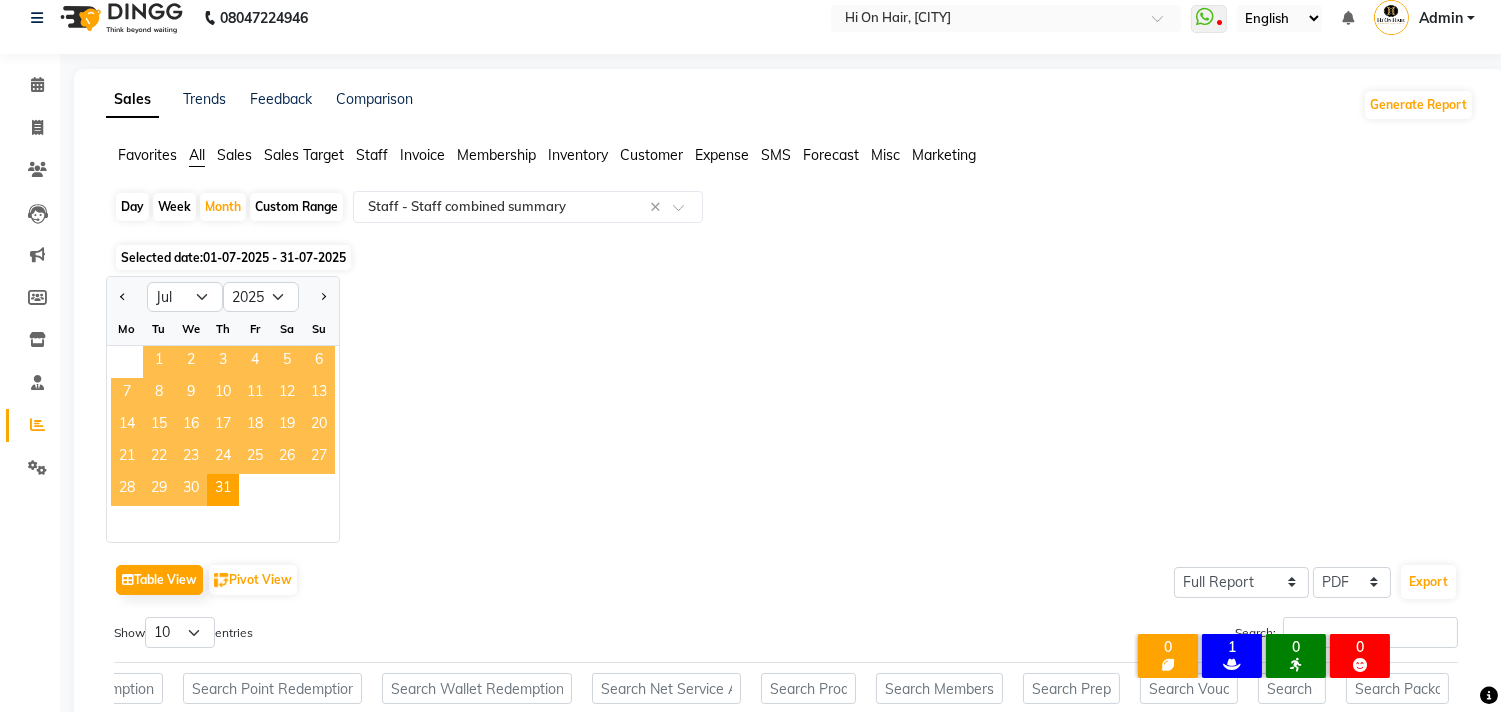 click on "1" 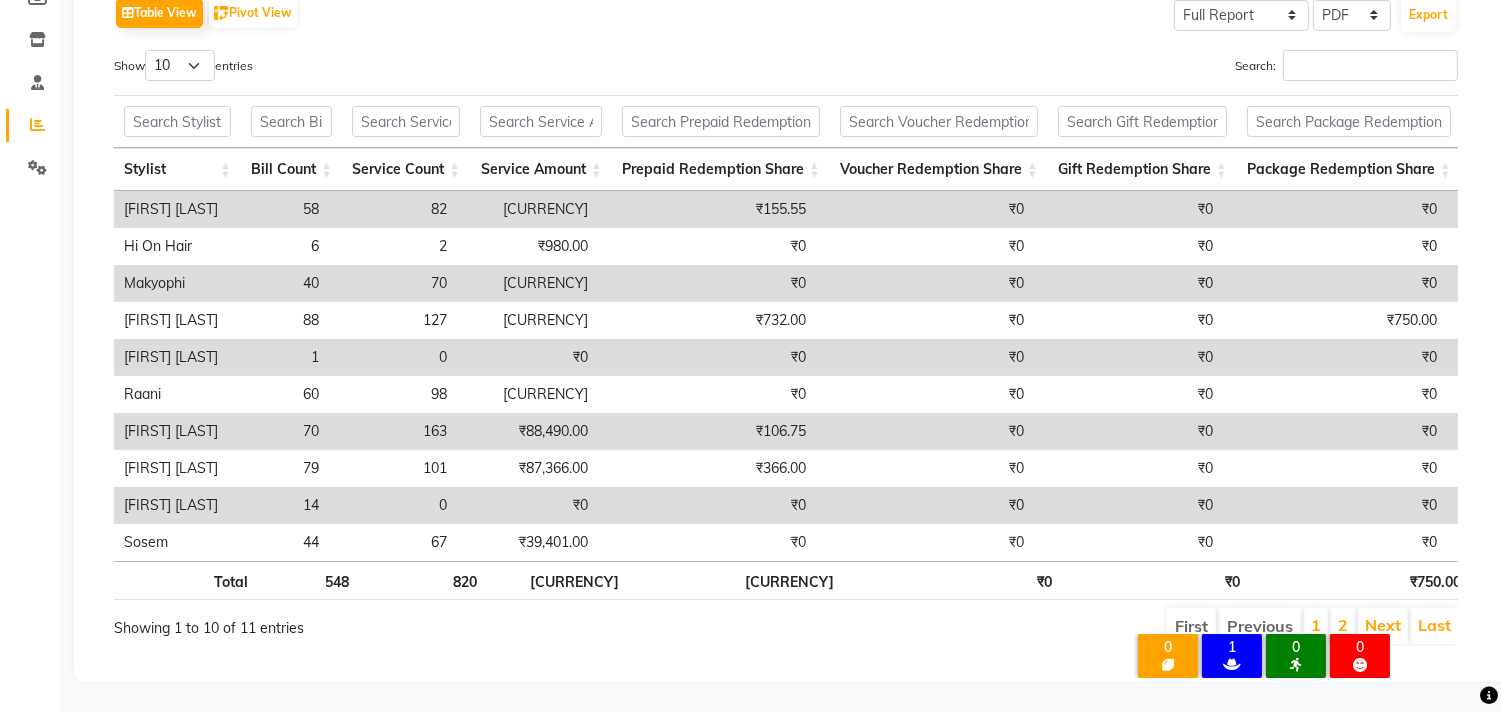 scroll, scrollTop: 352, scrollLeft: 0, axis: vertical 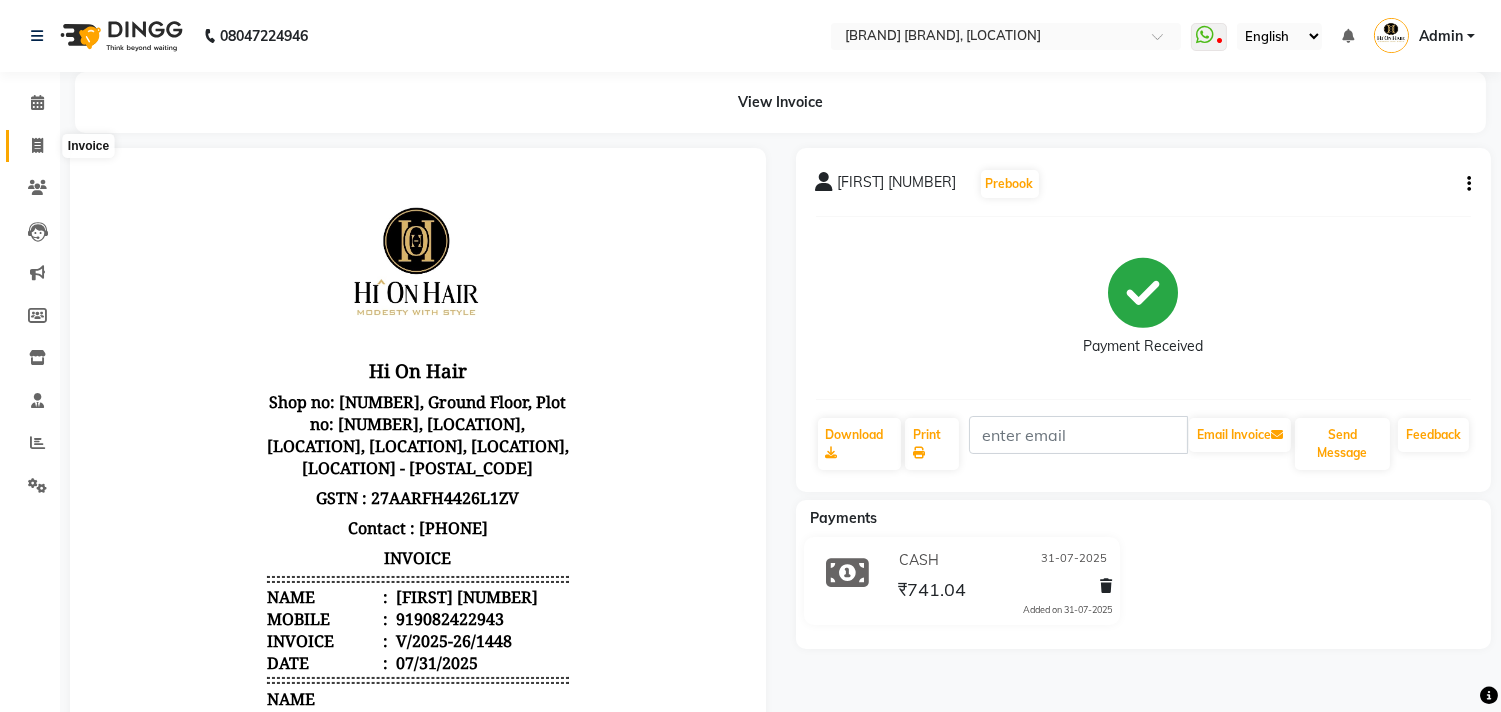 click 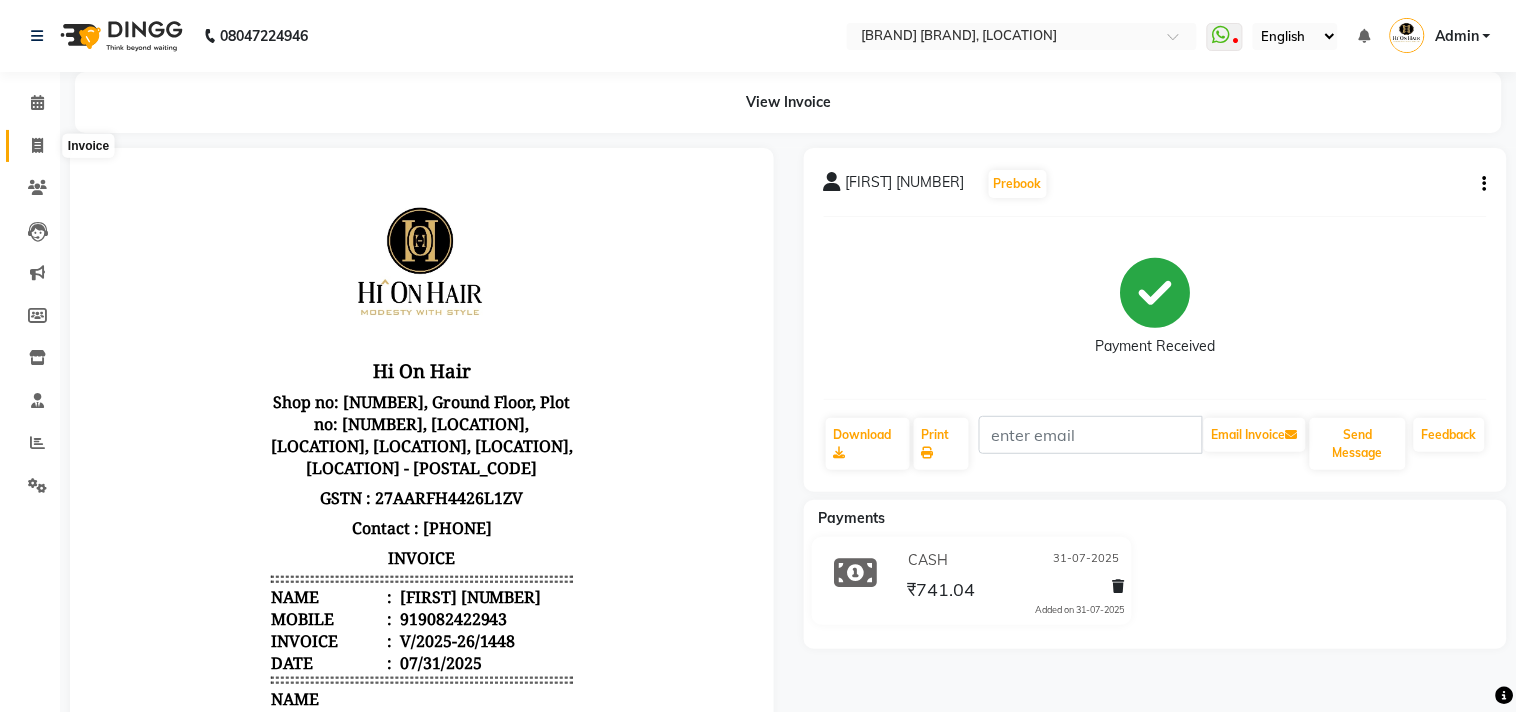 select on "535" 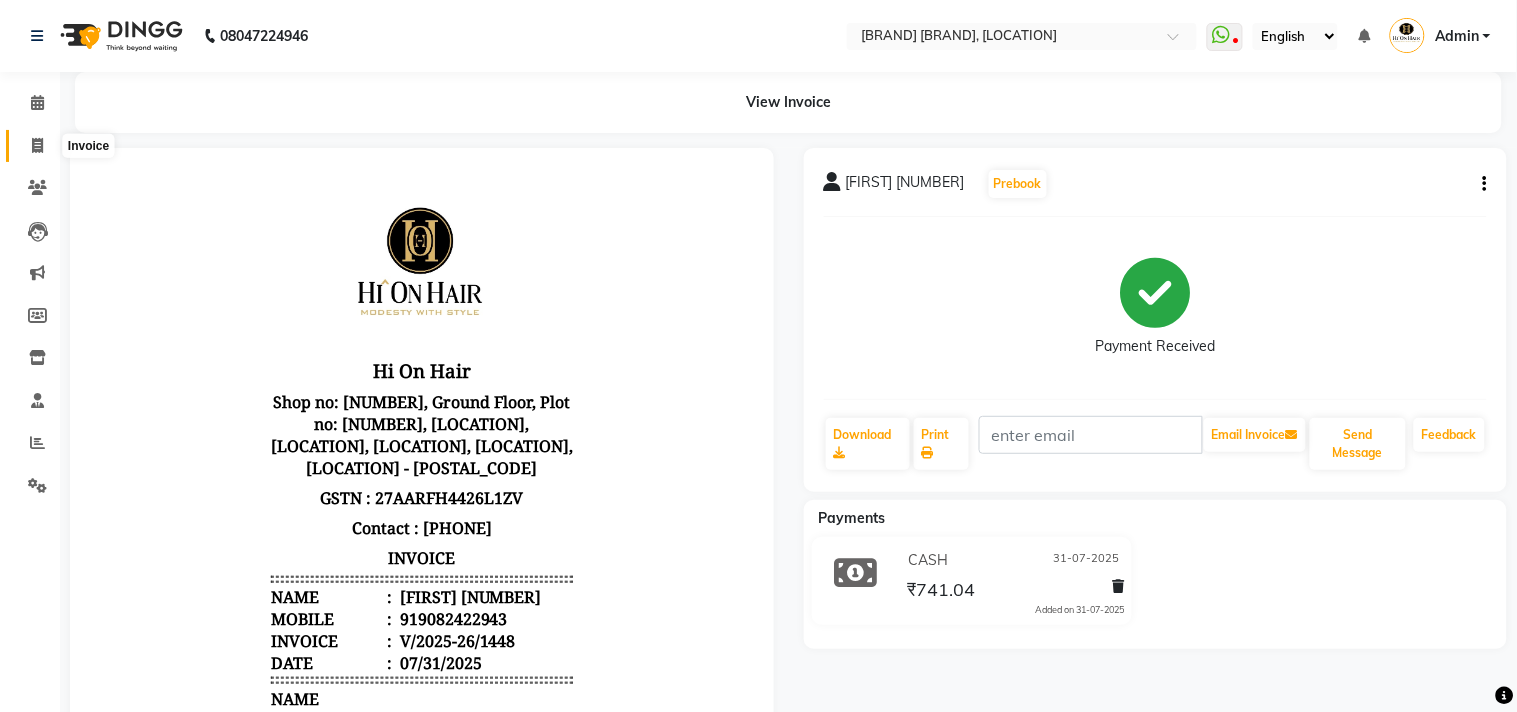 select on "service" 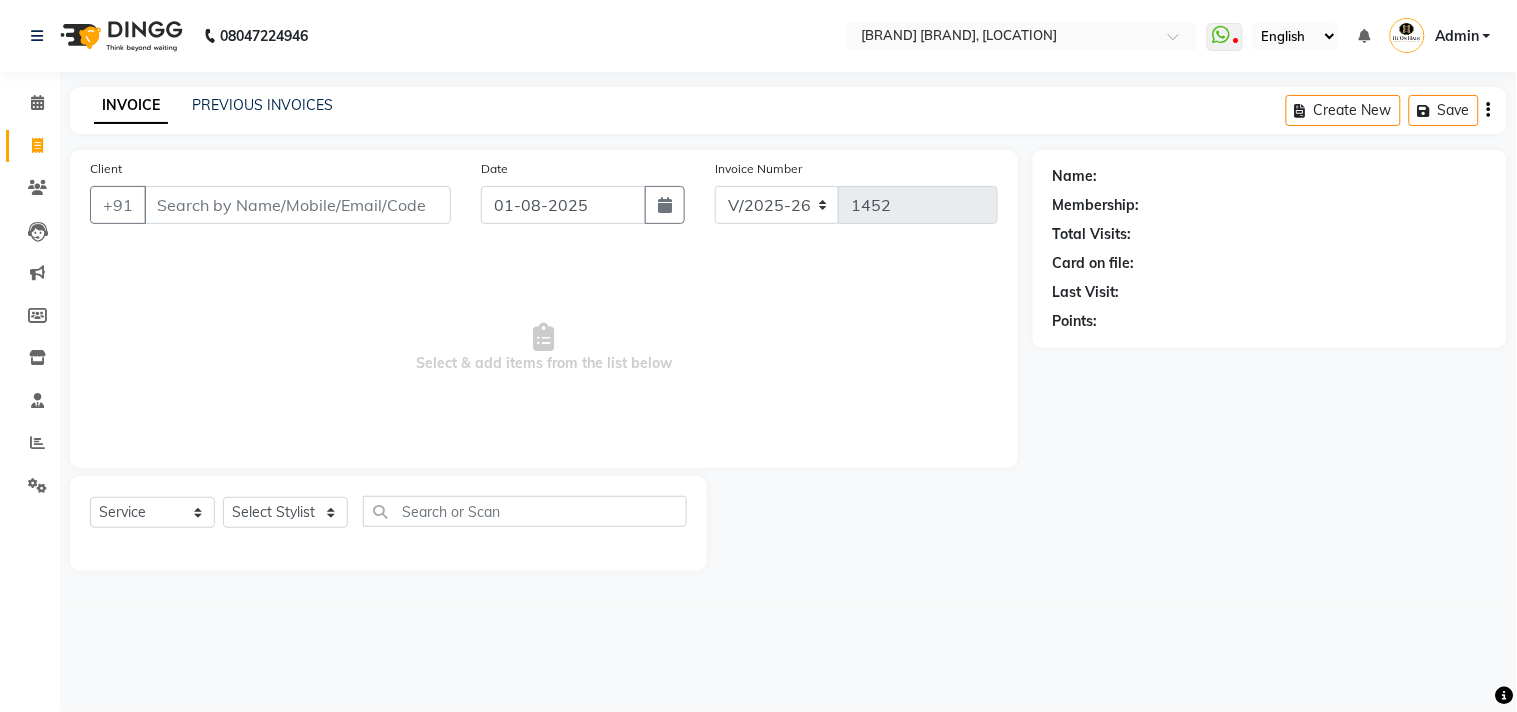 click on "INVOICE PREVIOUS INVOICES" 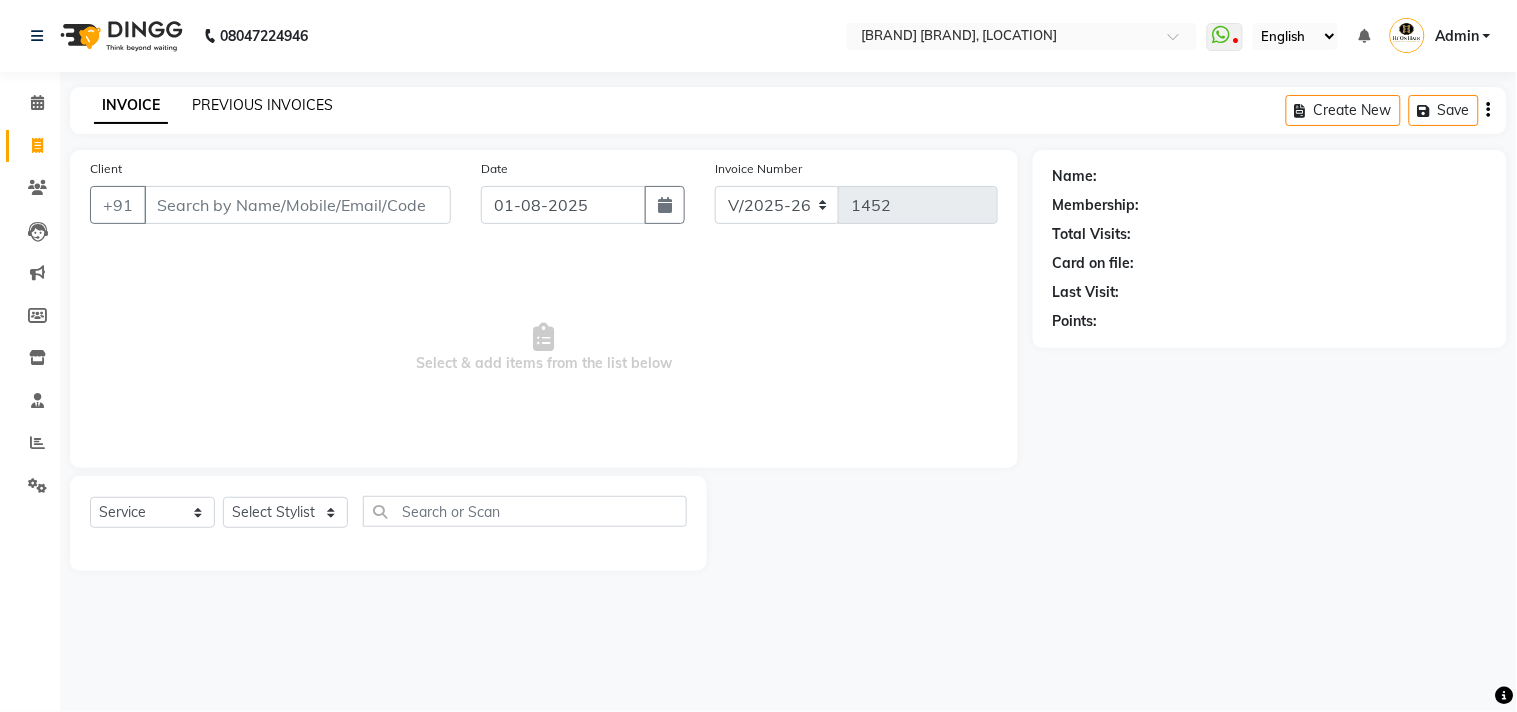 click on "PREVIOUS INVOICES" 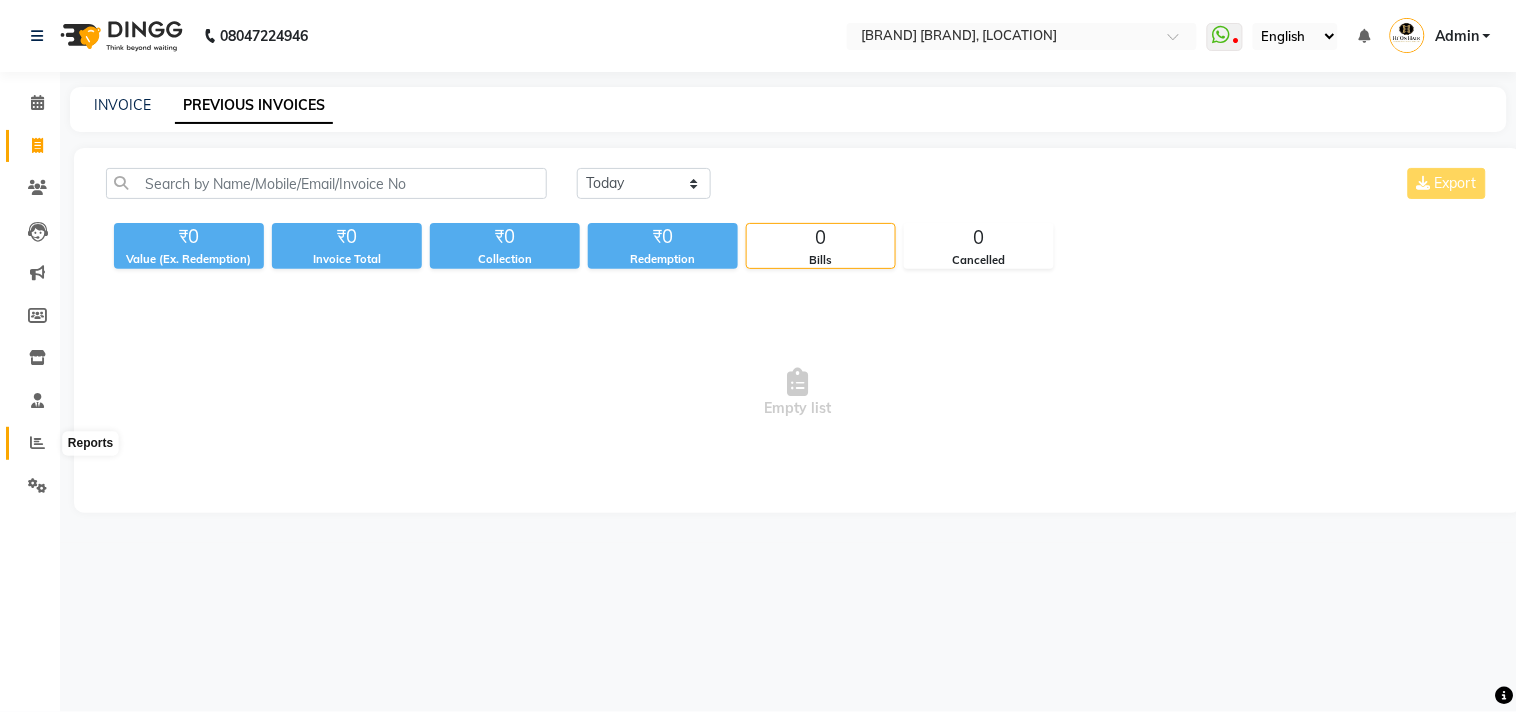 click 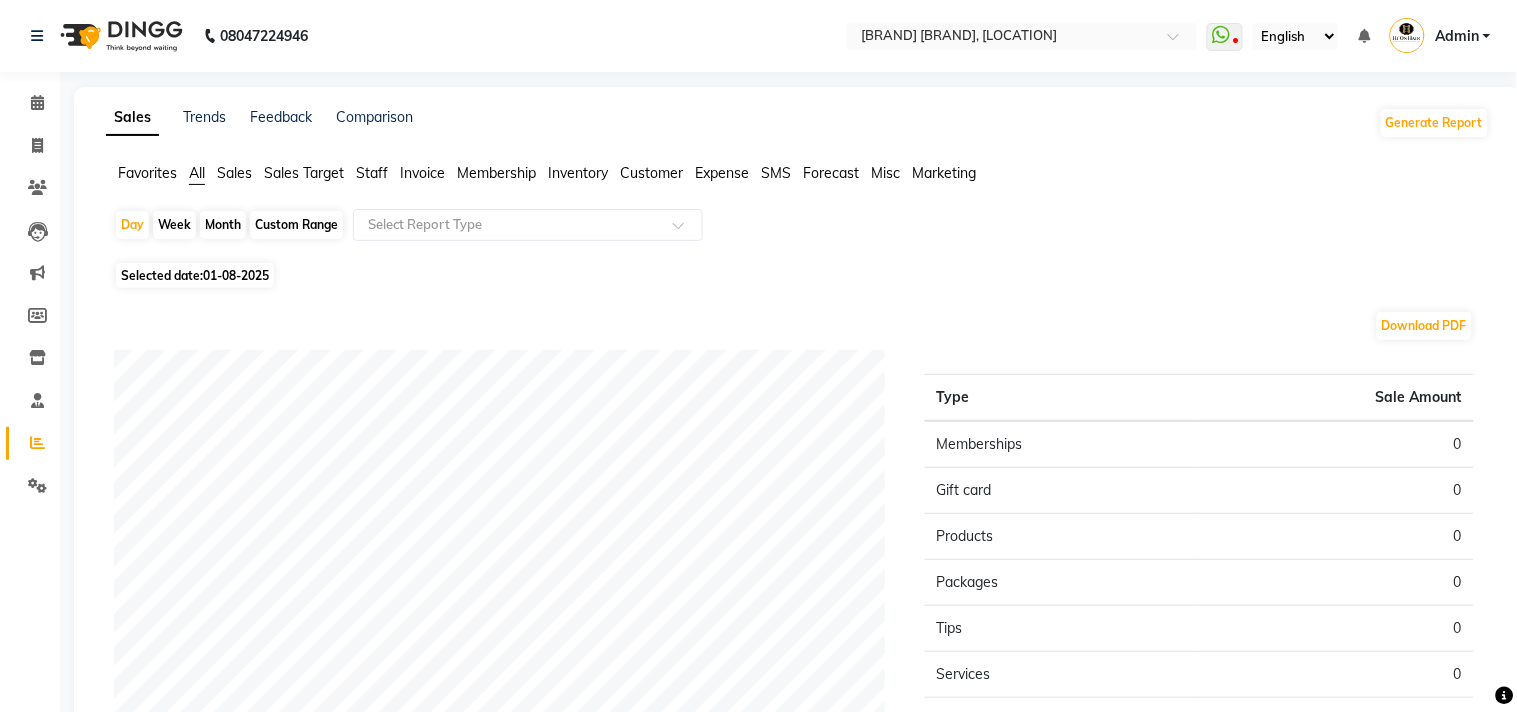 click on "Month" 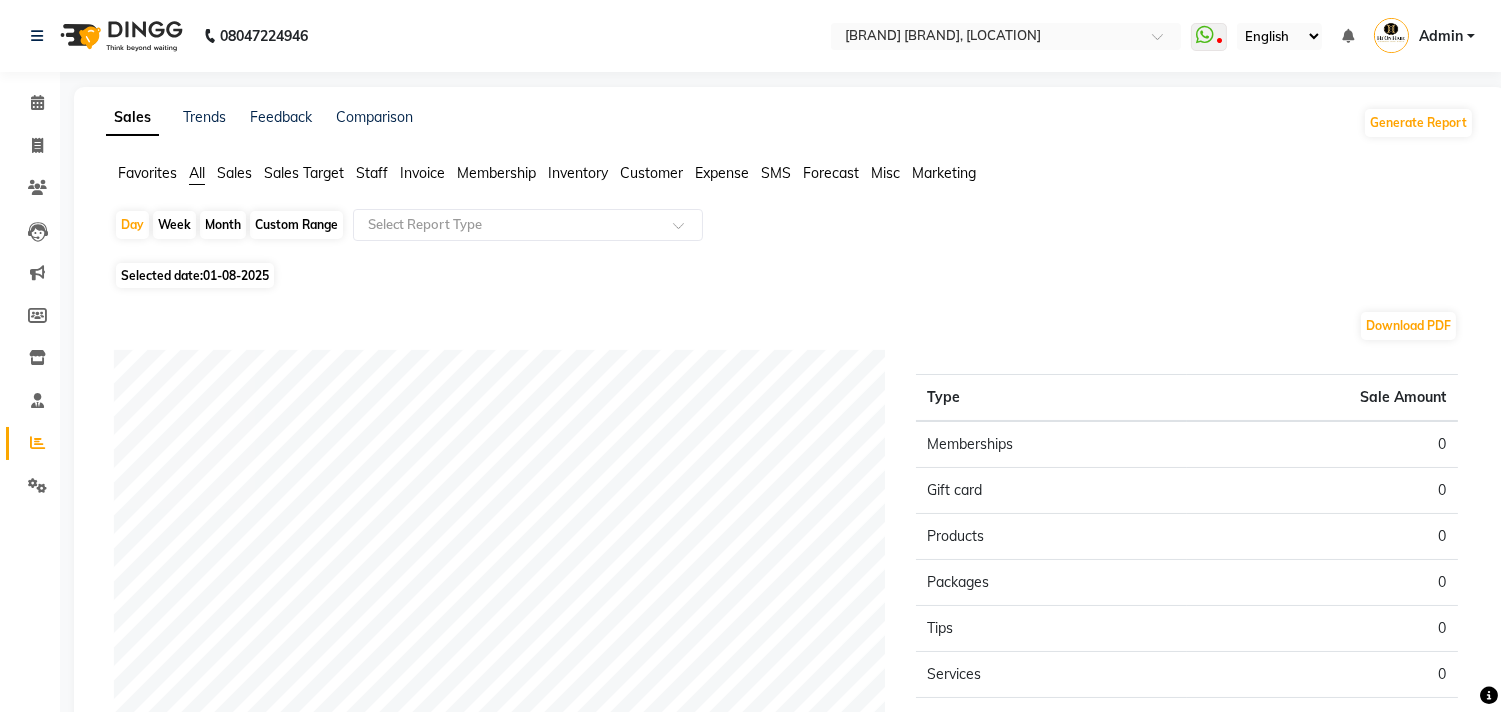 select on "8" 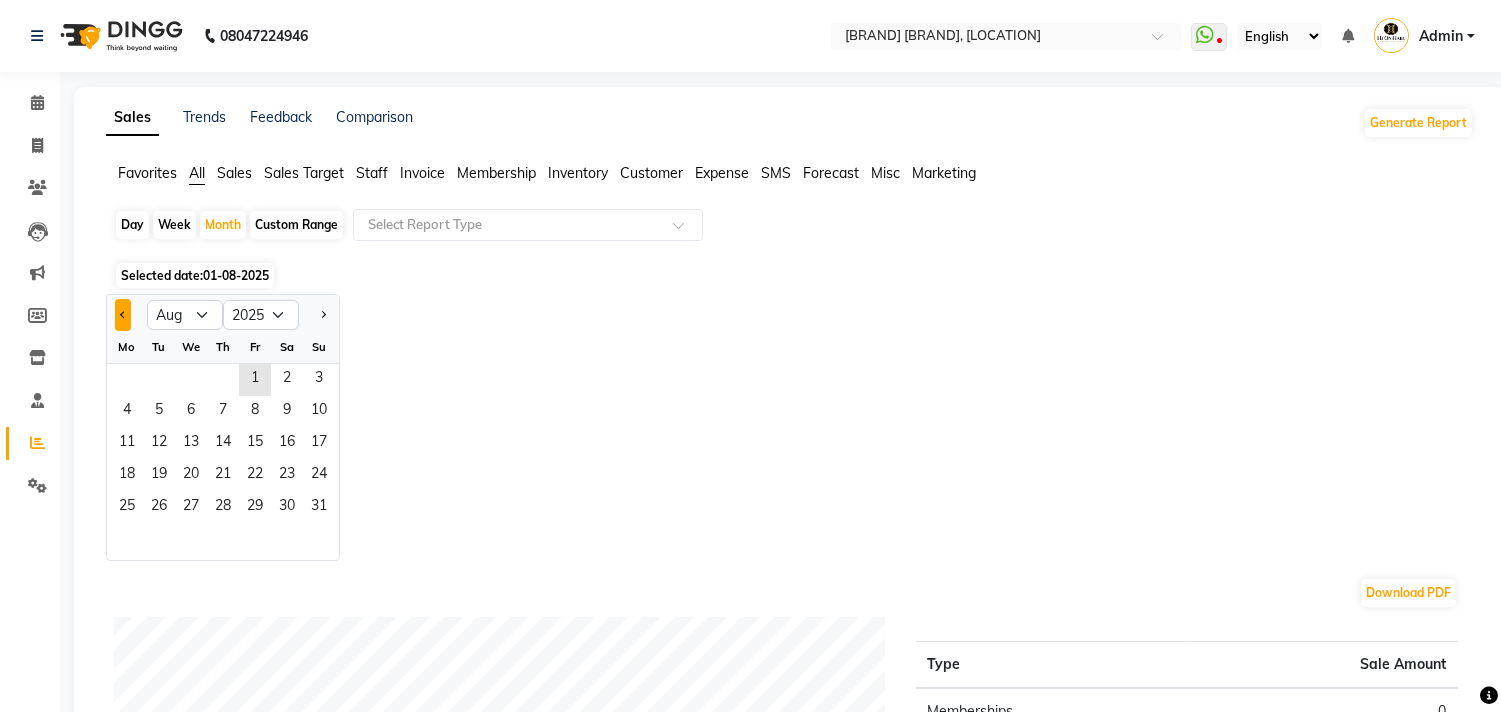 click 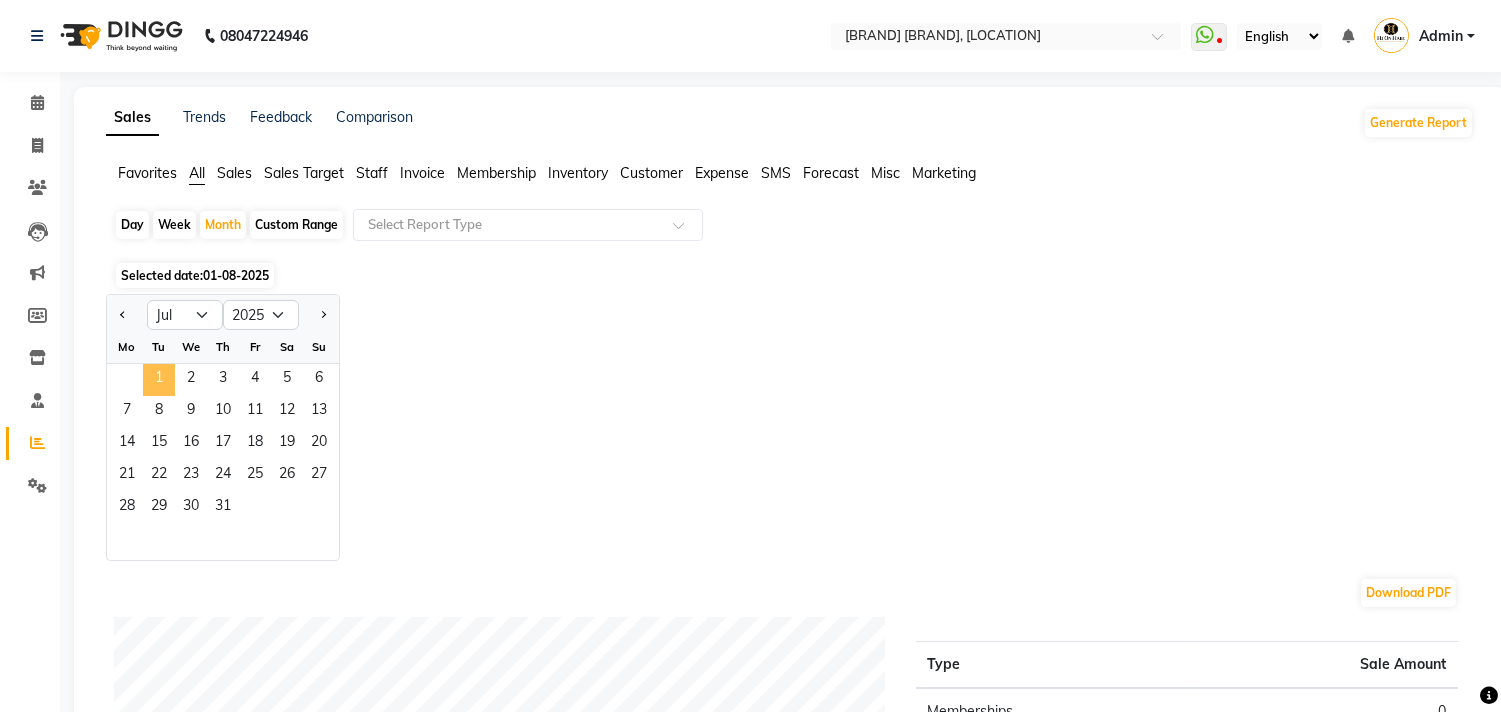 click on "1" 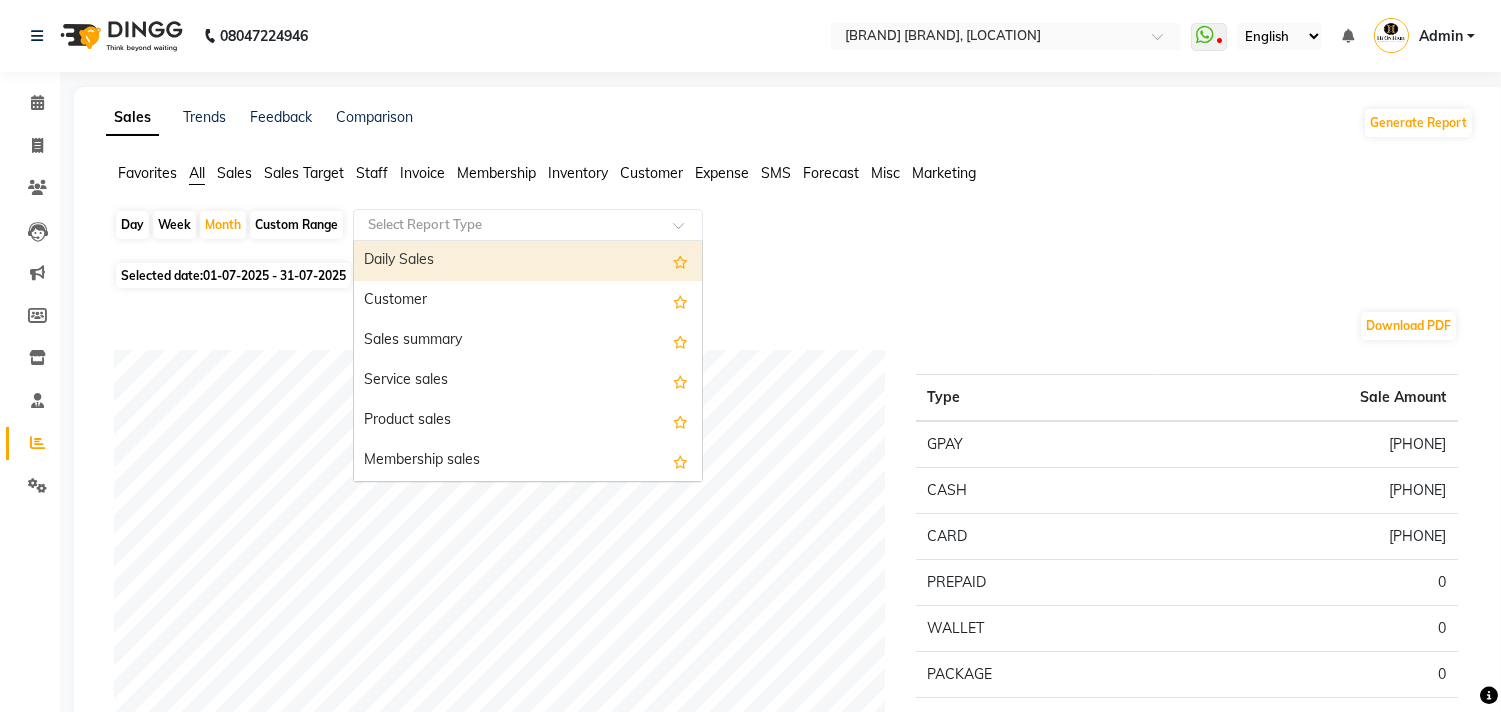 click 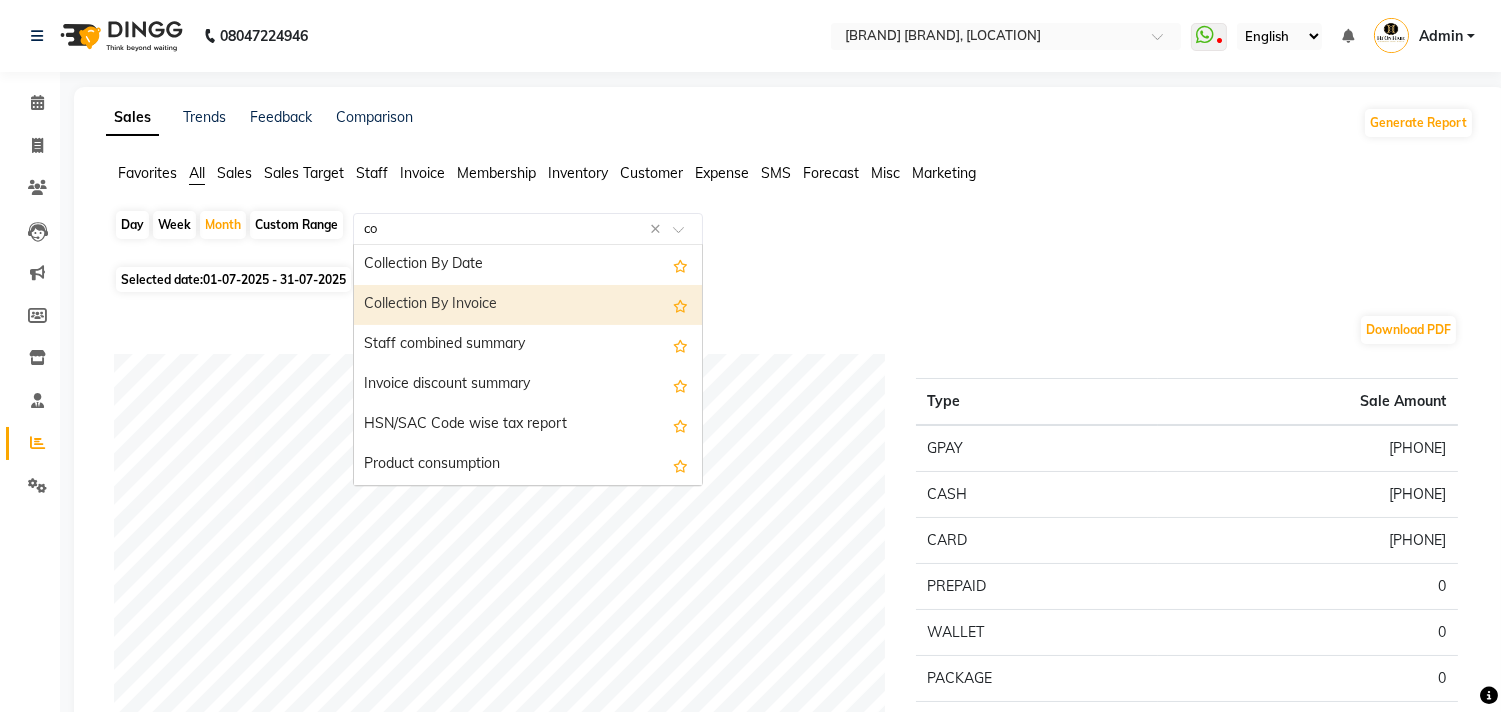 type on "com" 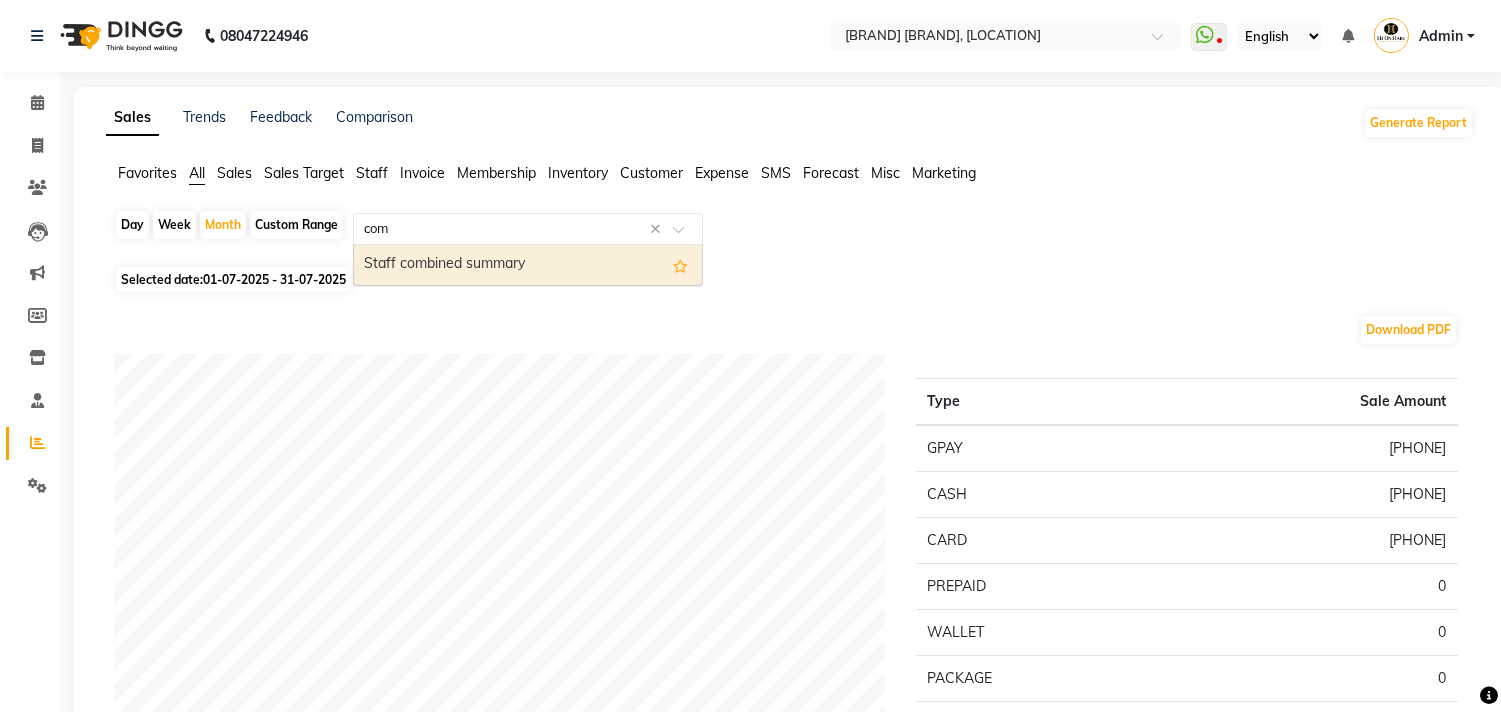 click on "Staff combined summary" at bounding box center (528, 265) 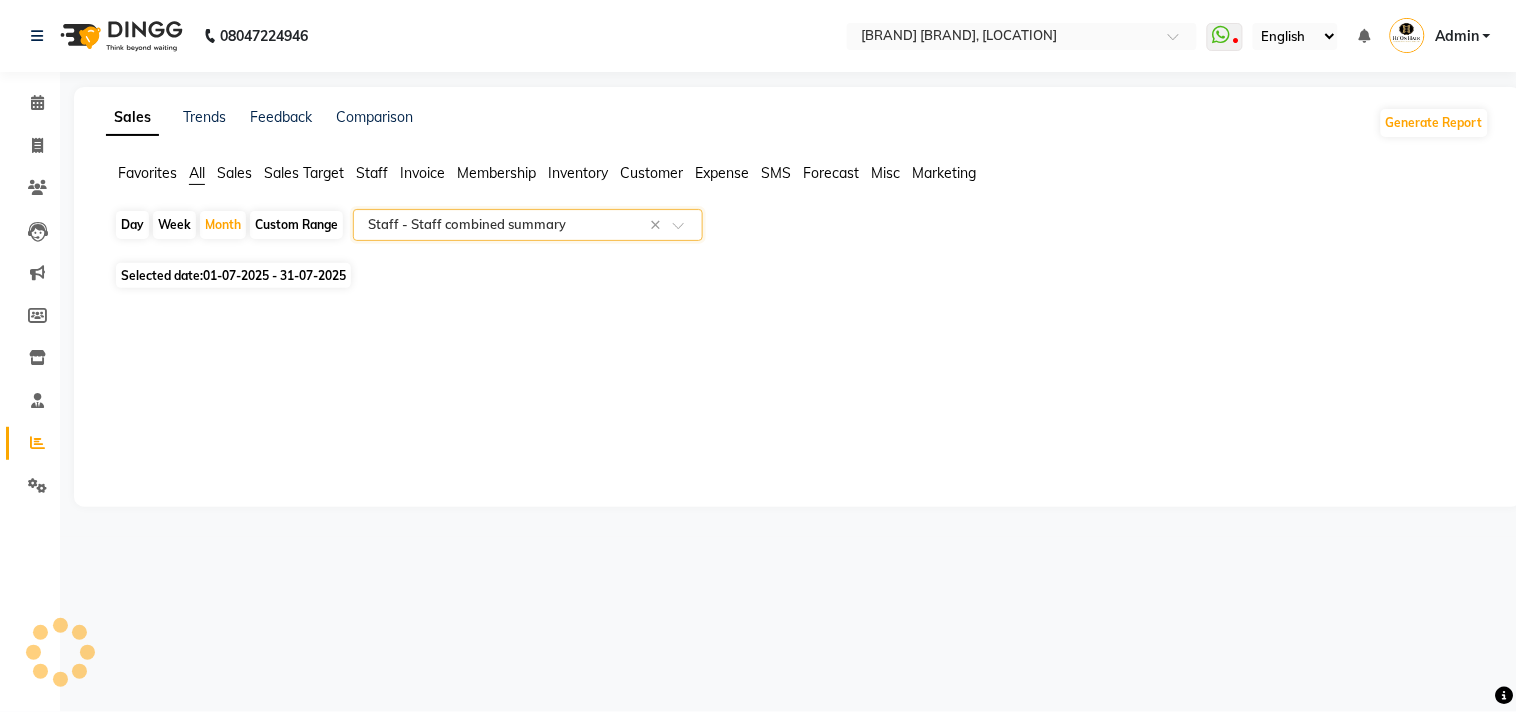 select on "full_report" 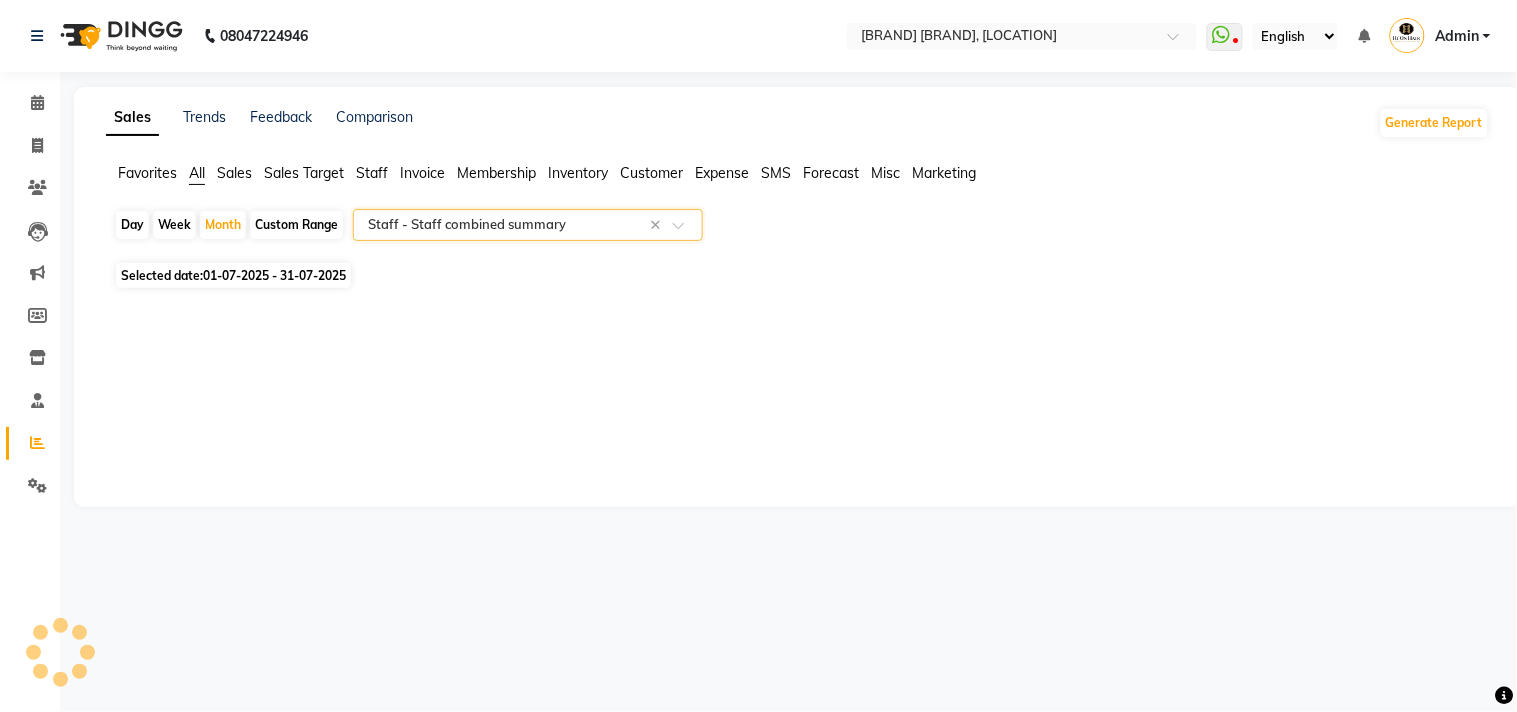 select on "pdf" 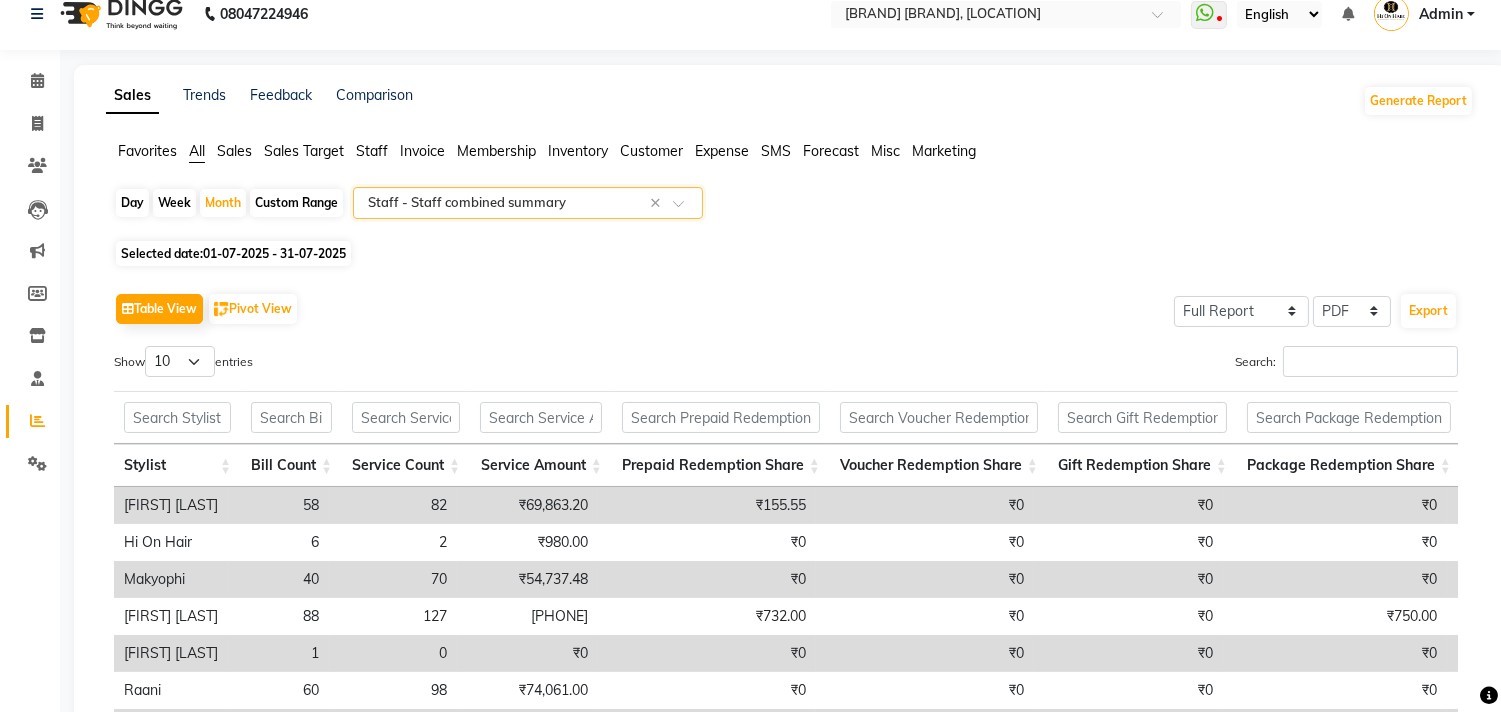 scroll, scrollTop: 0, scrollLeft: 0, axis: both 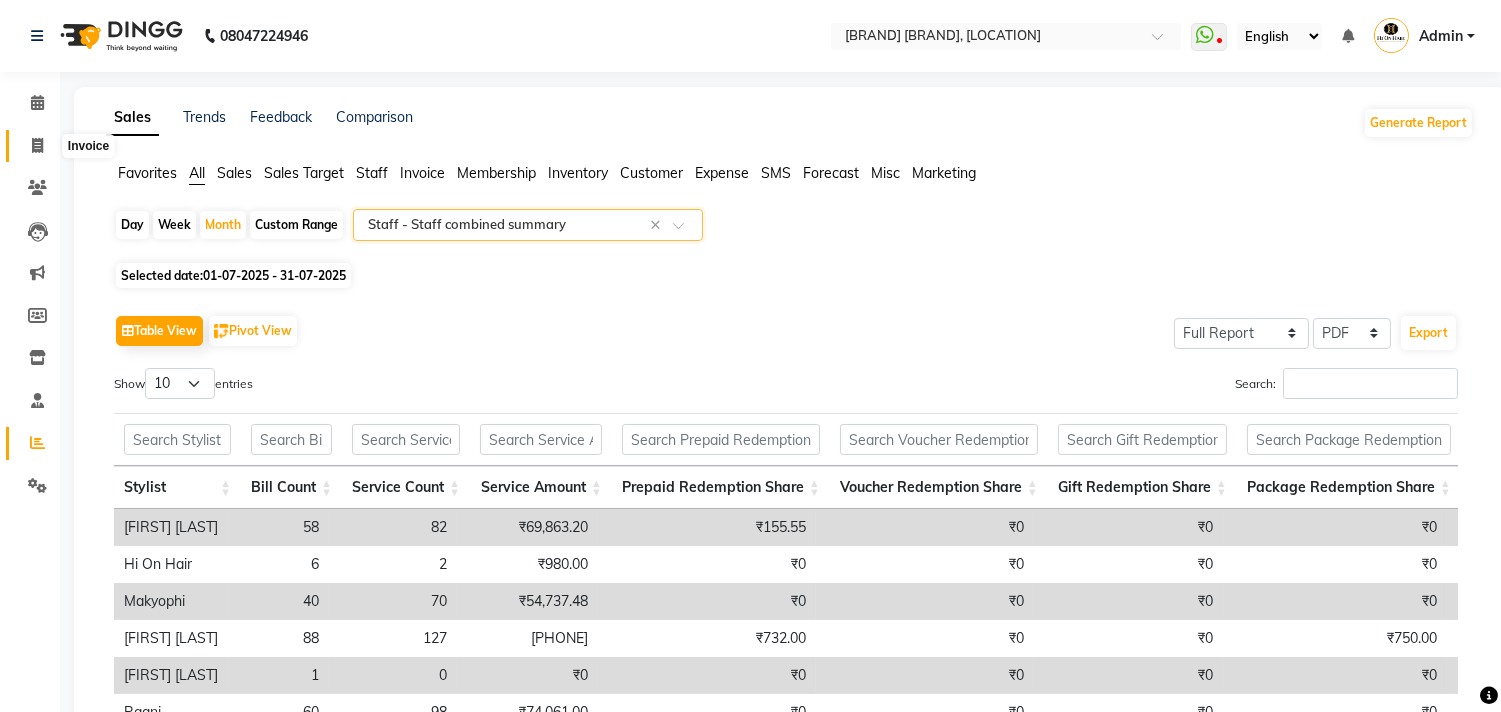 click 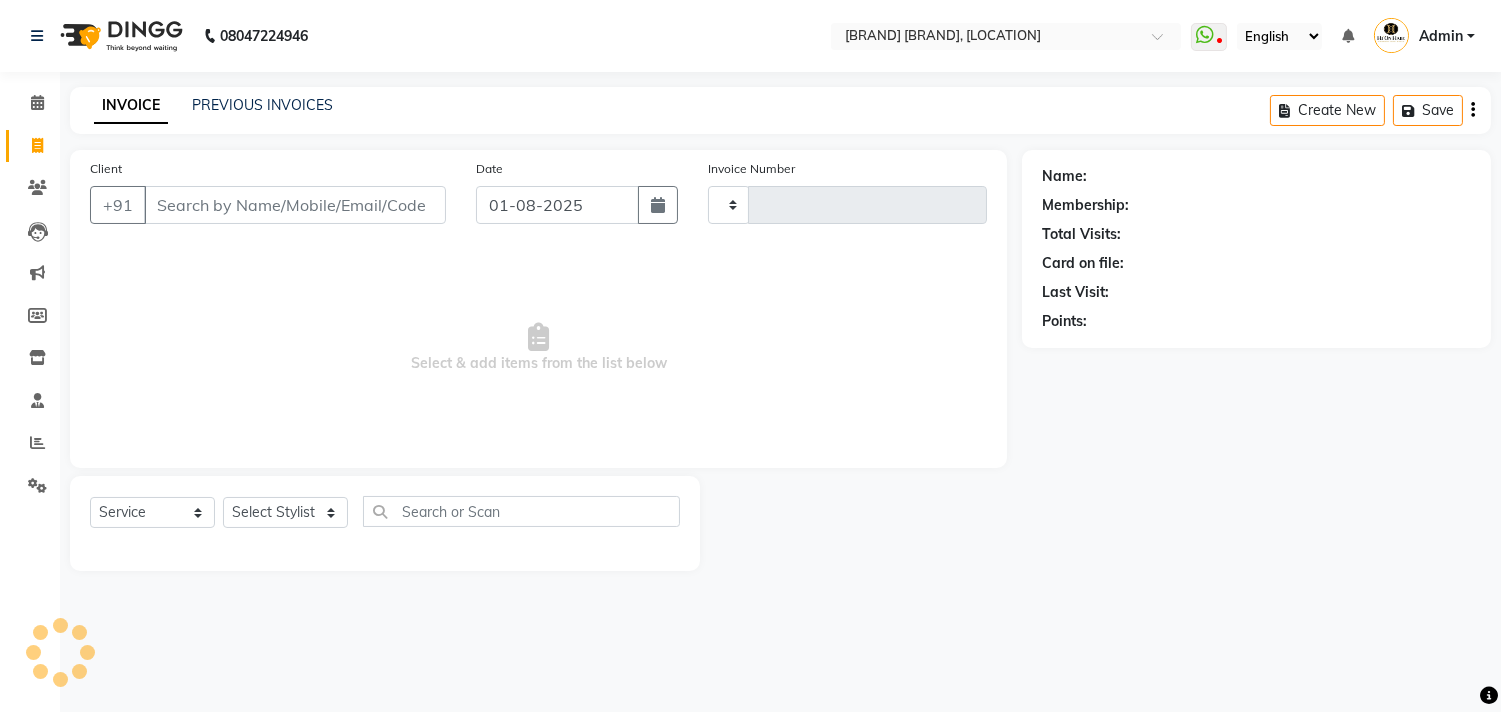 type on "1452" 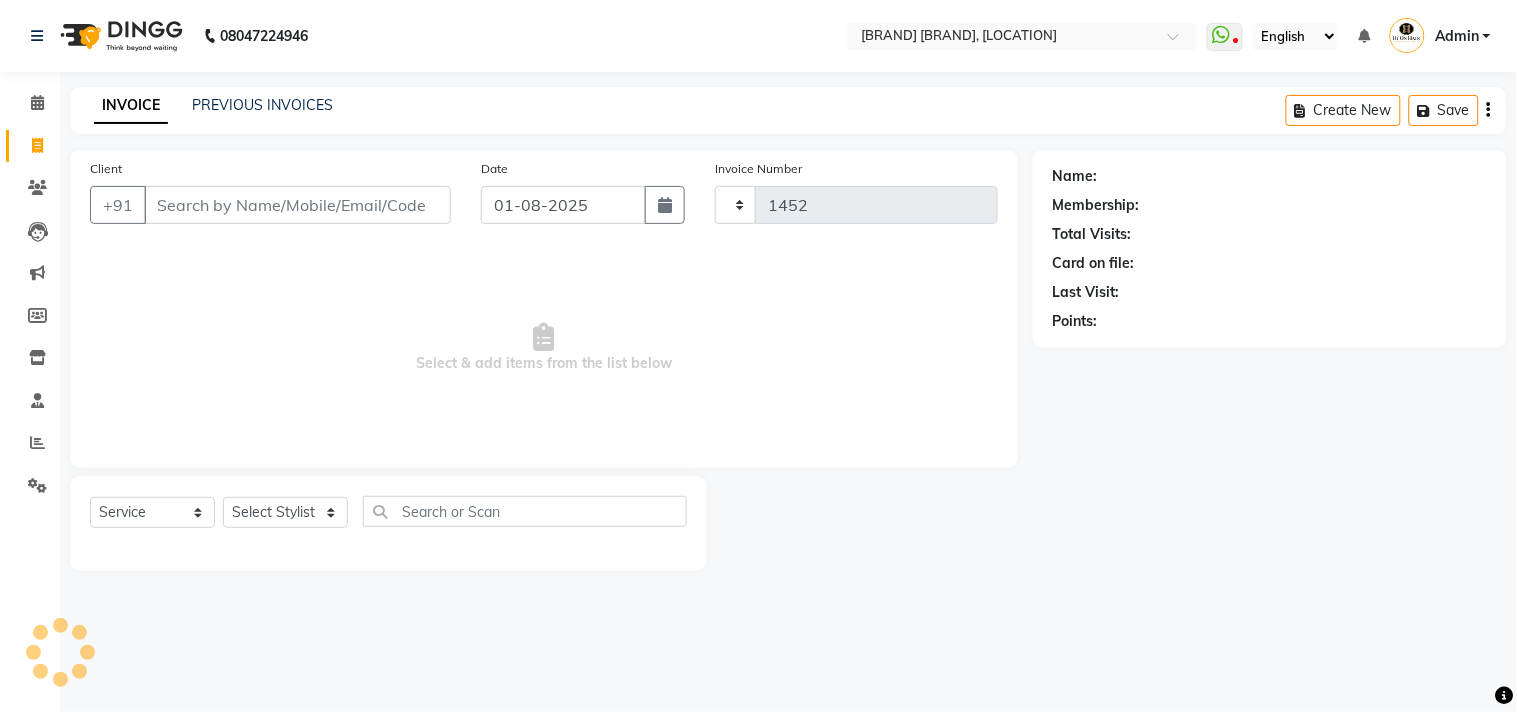select on "535" 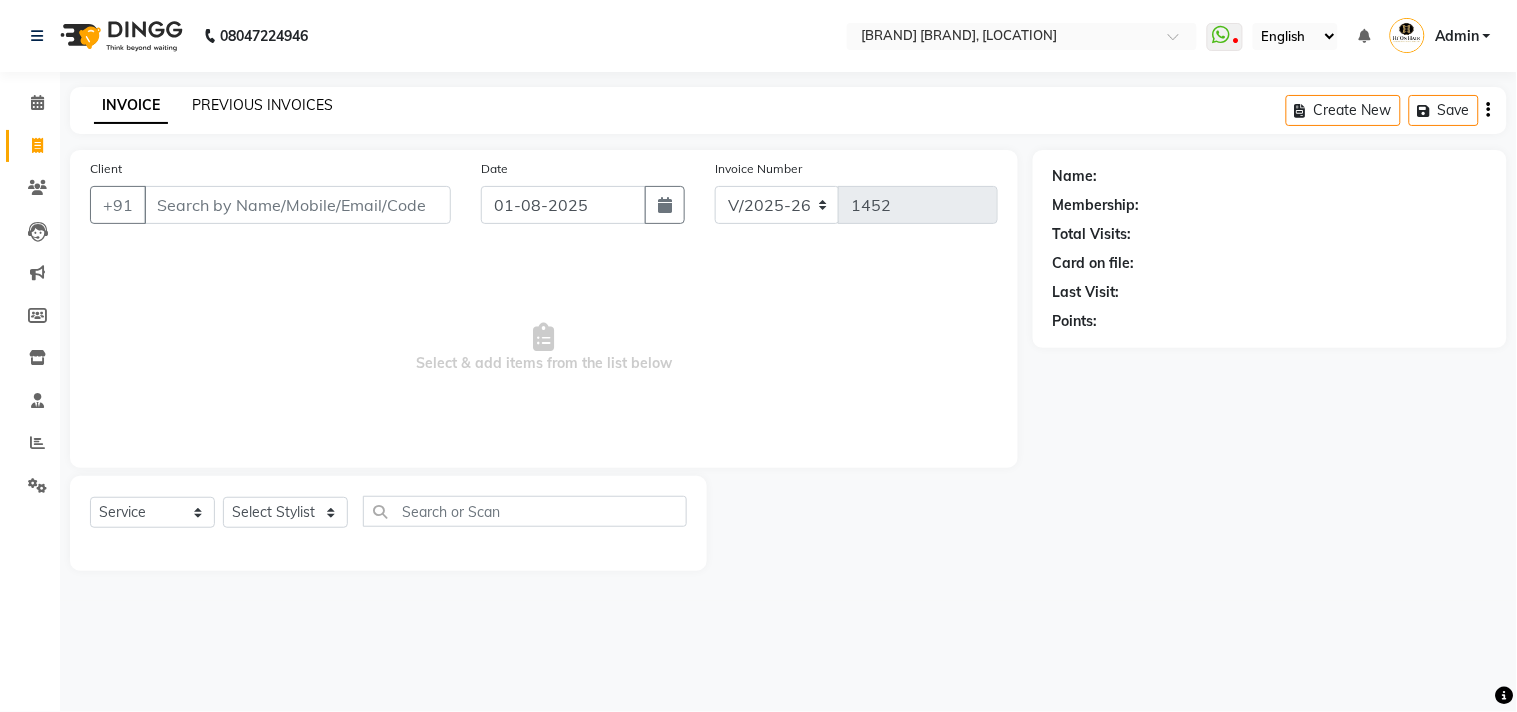 click on "PREVIOUS INVOICES" 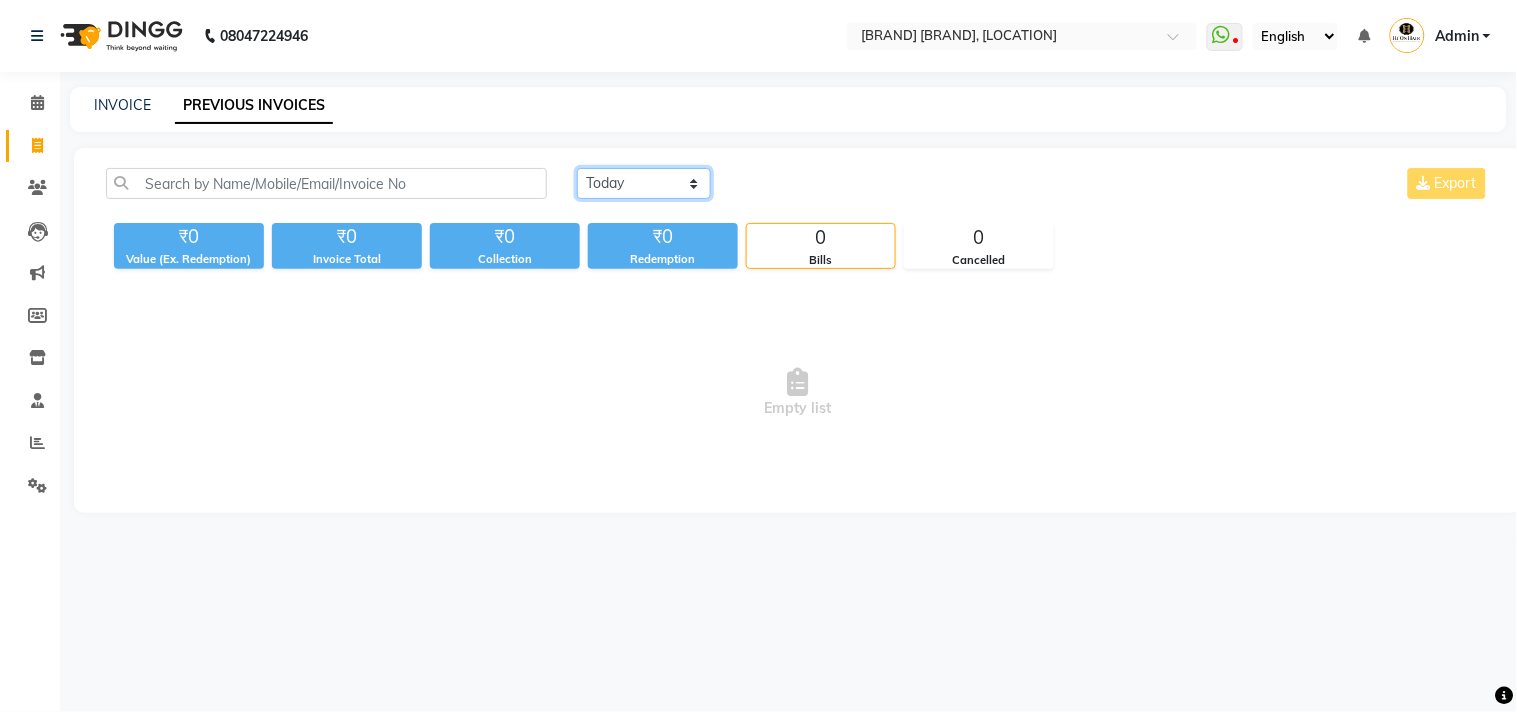 click on "Today Yesterday Custom Range" 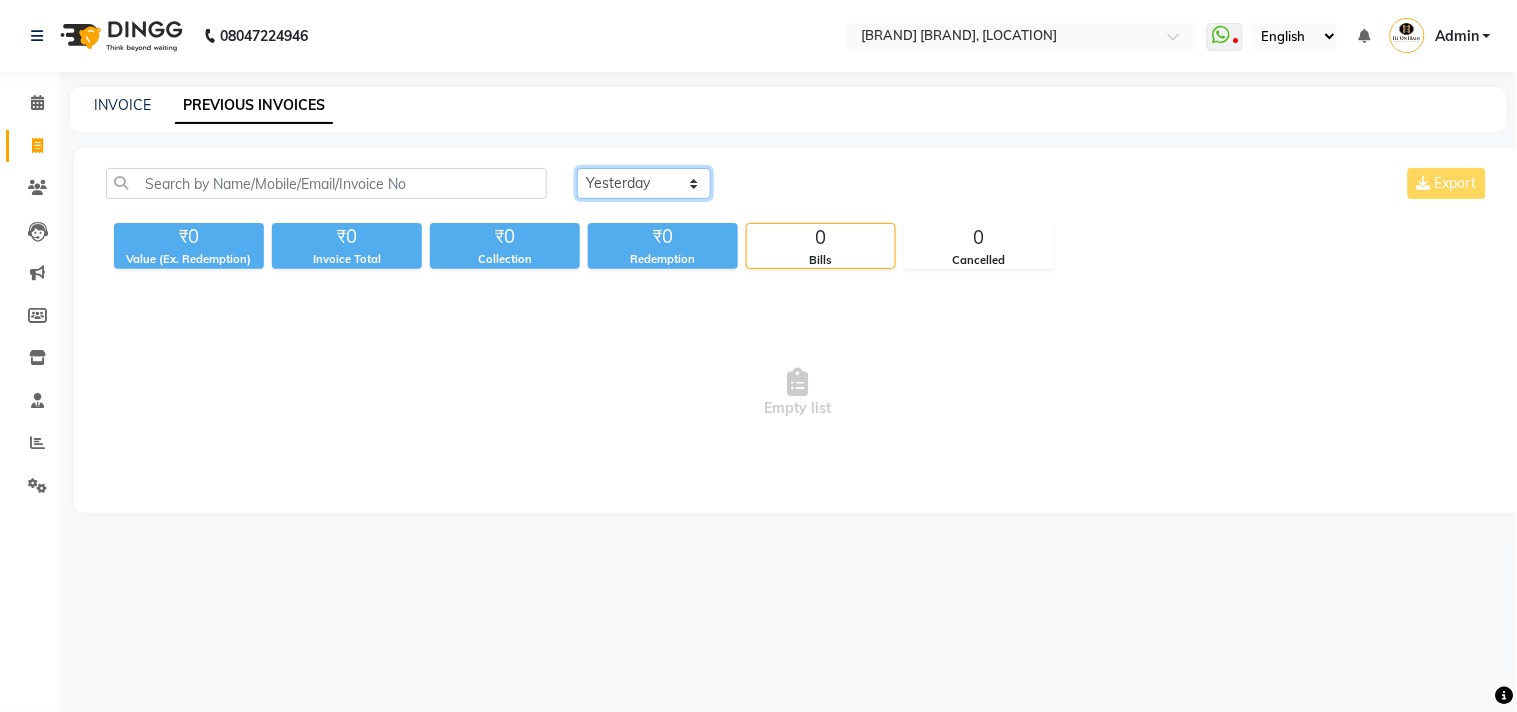 click on "Today Yesterday Custom Range" 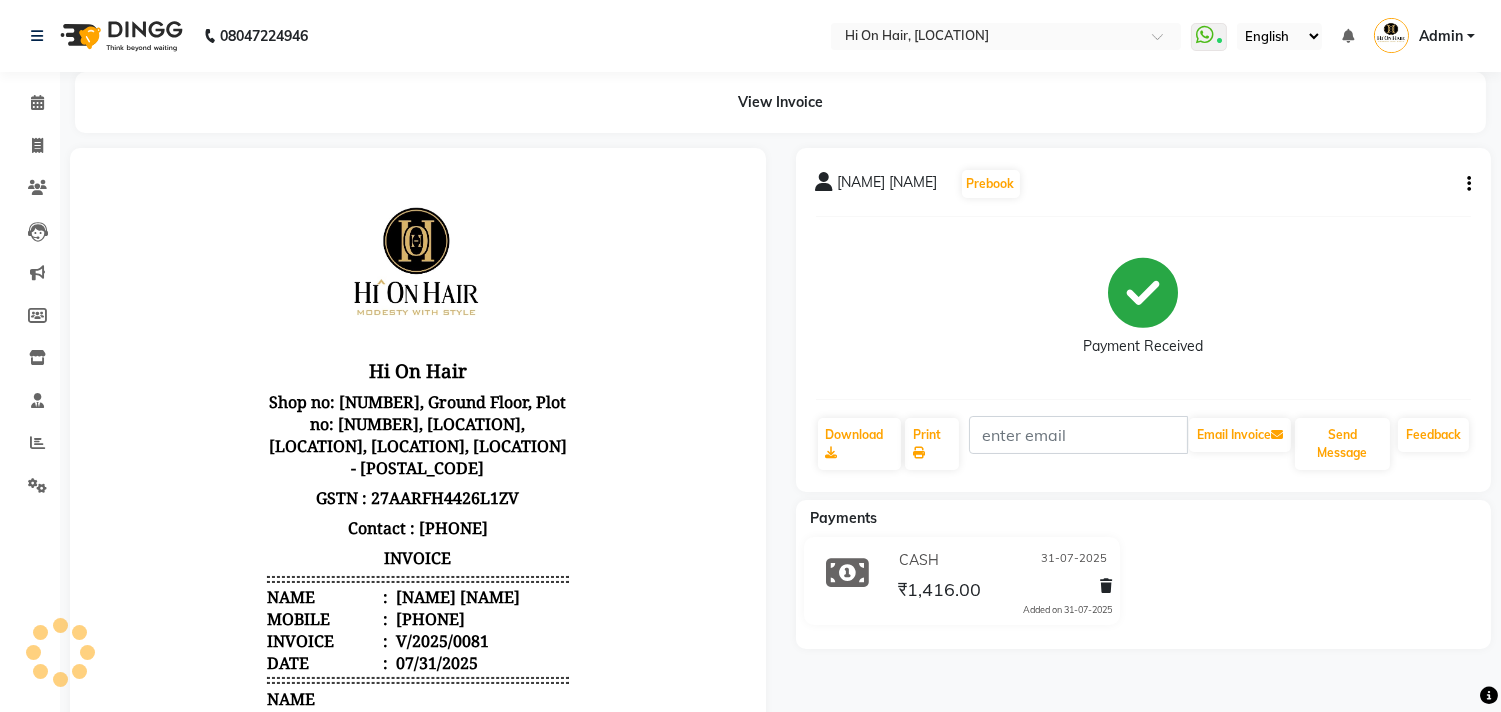 scroll, scrollTop: 0, scrollLeft: 0, axis: both 